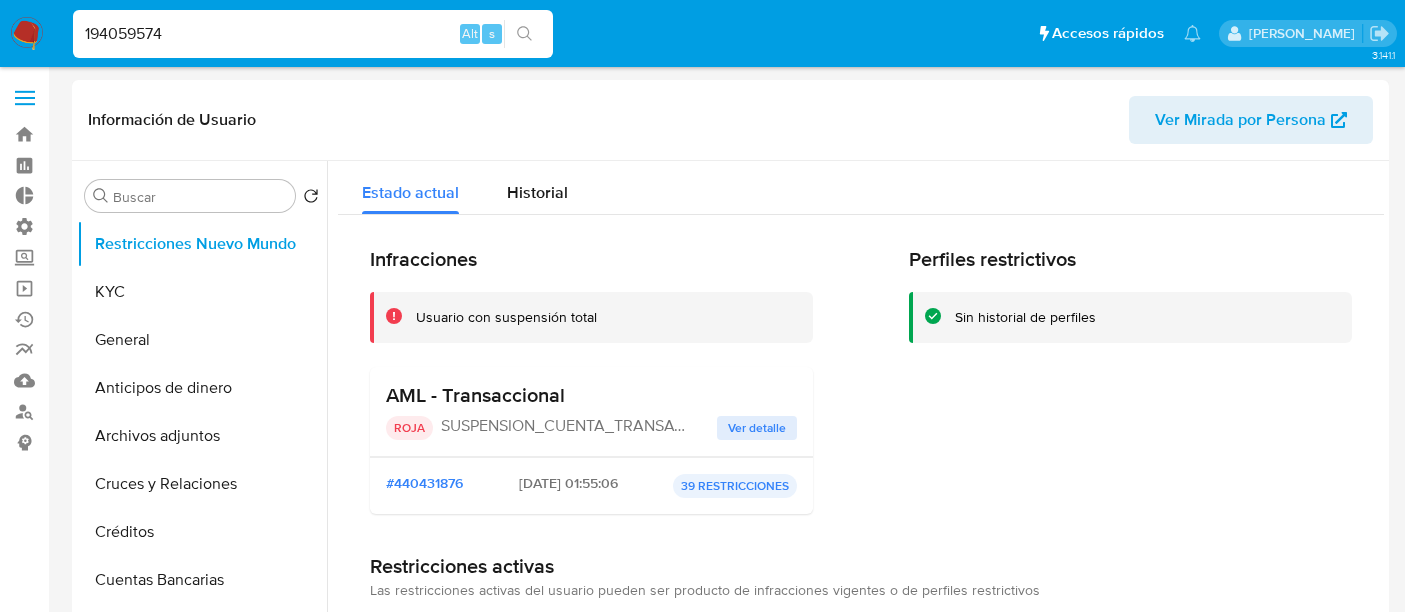 select on "10" 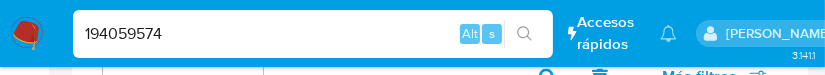 scroll, scrollTop: 1642, scrollLeft: 0, axis: vertical 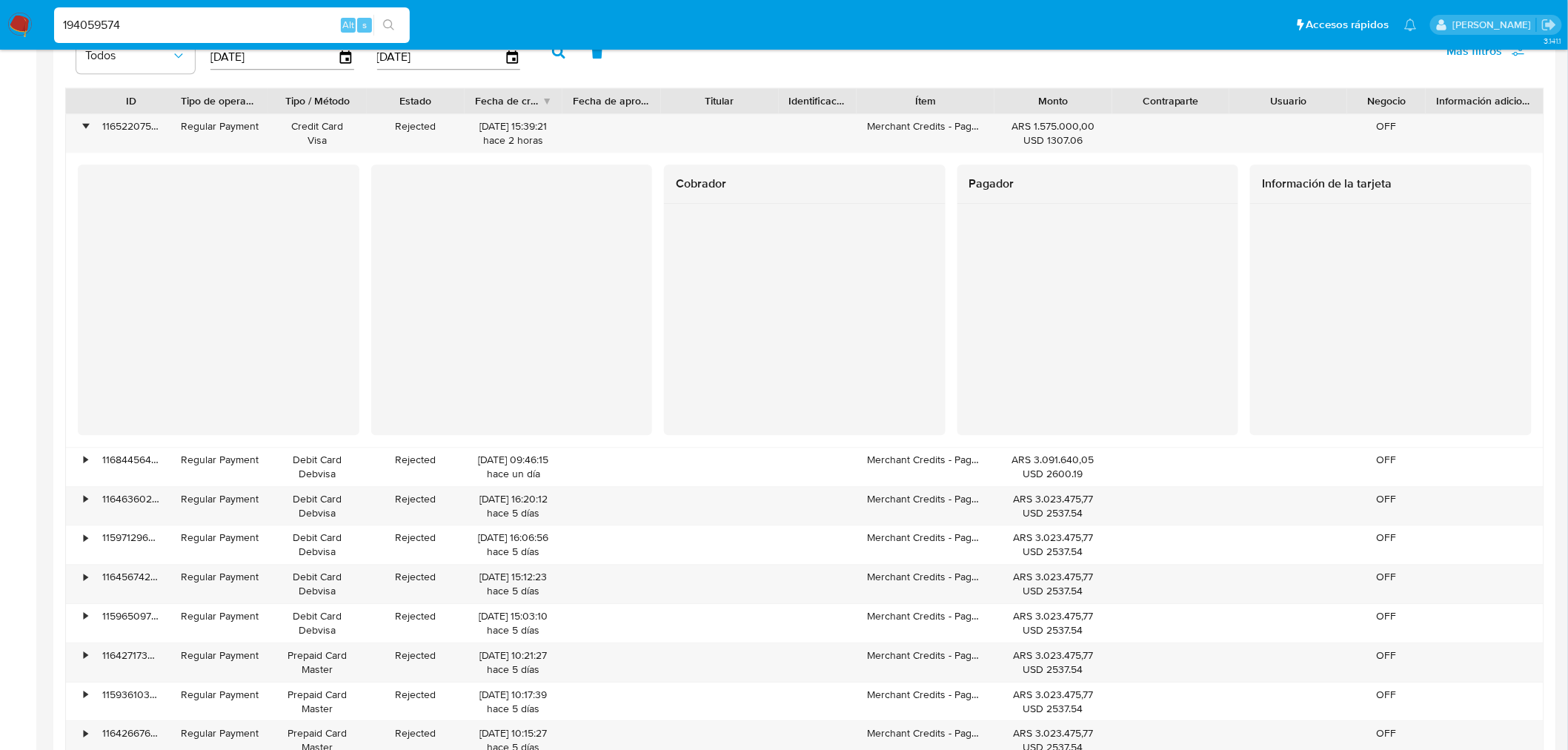 click on "194059574" at bounding box center [232, 25] 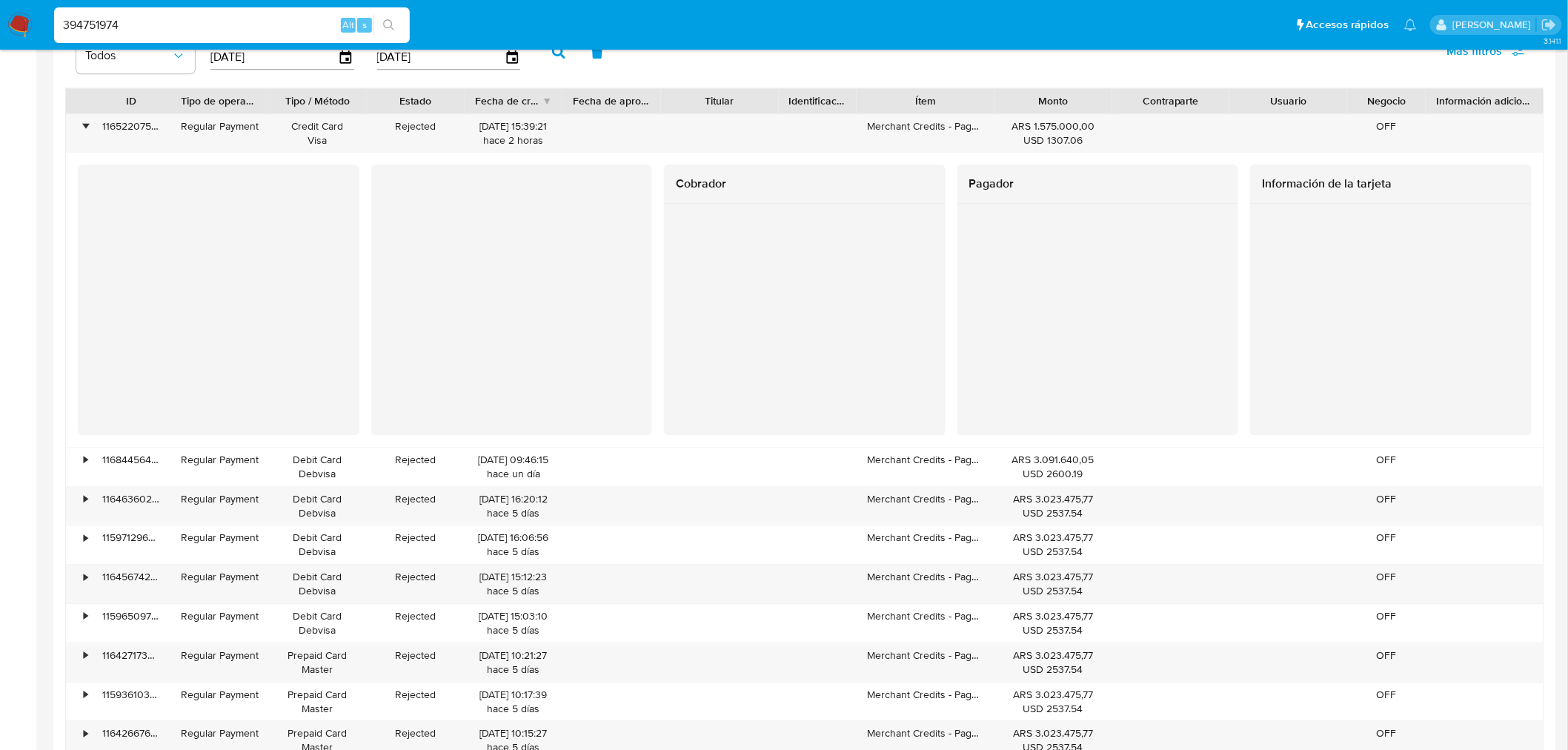 type on "394751974" 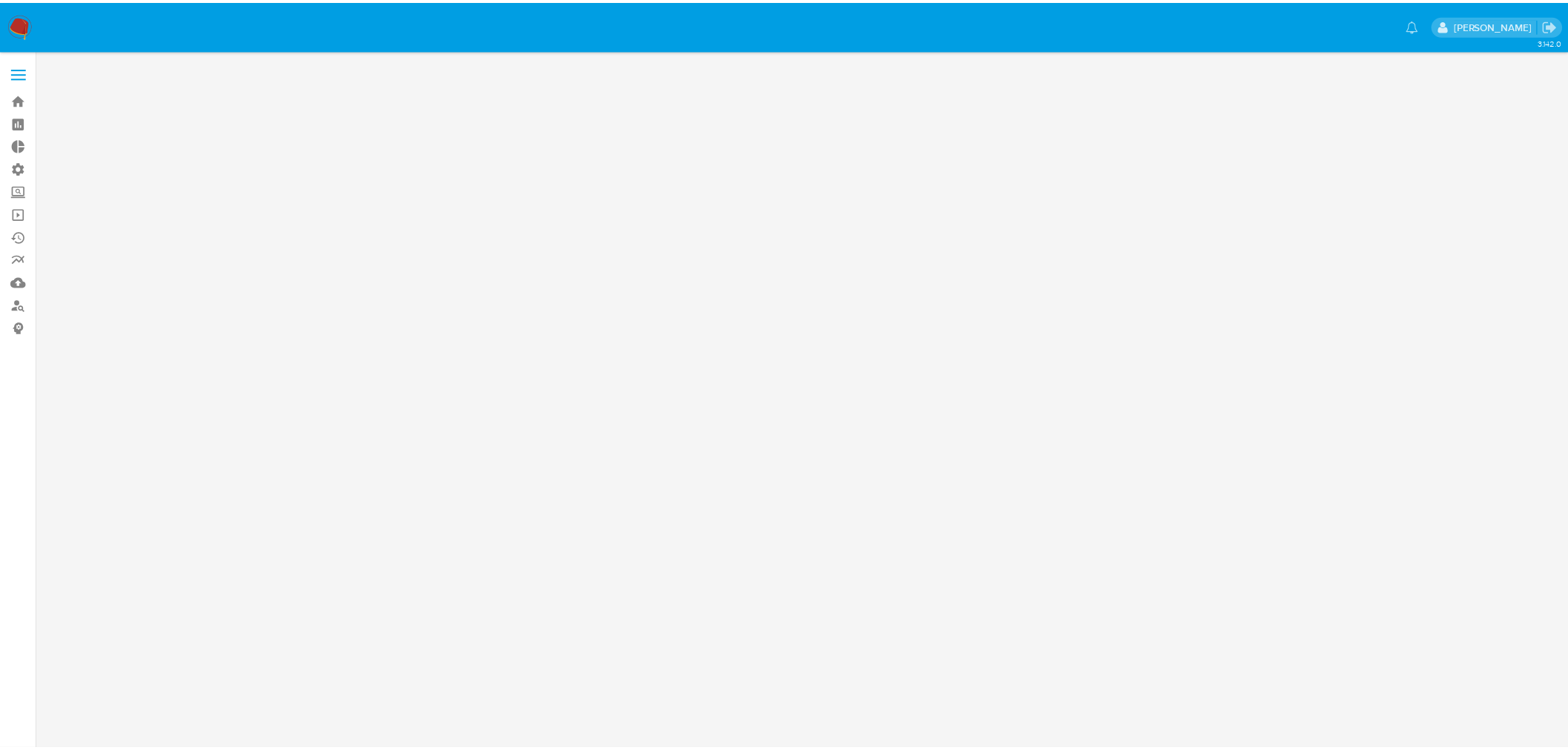 scroll, scrollTop: 0, scrollLeft: 0, axis: both 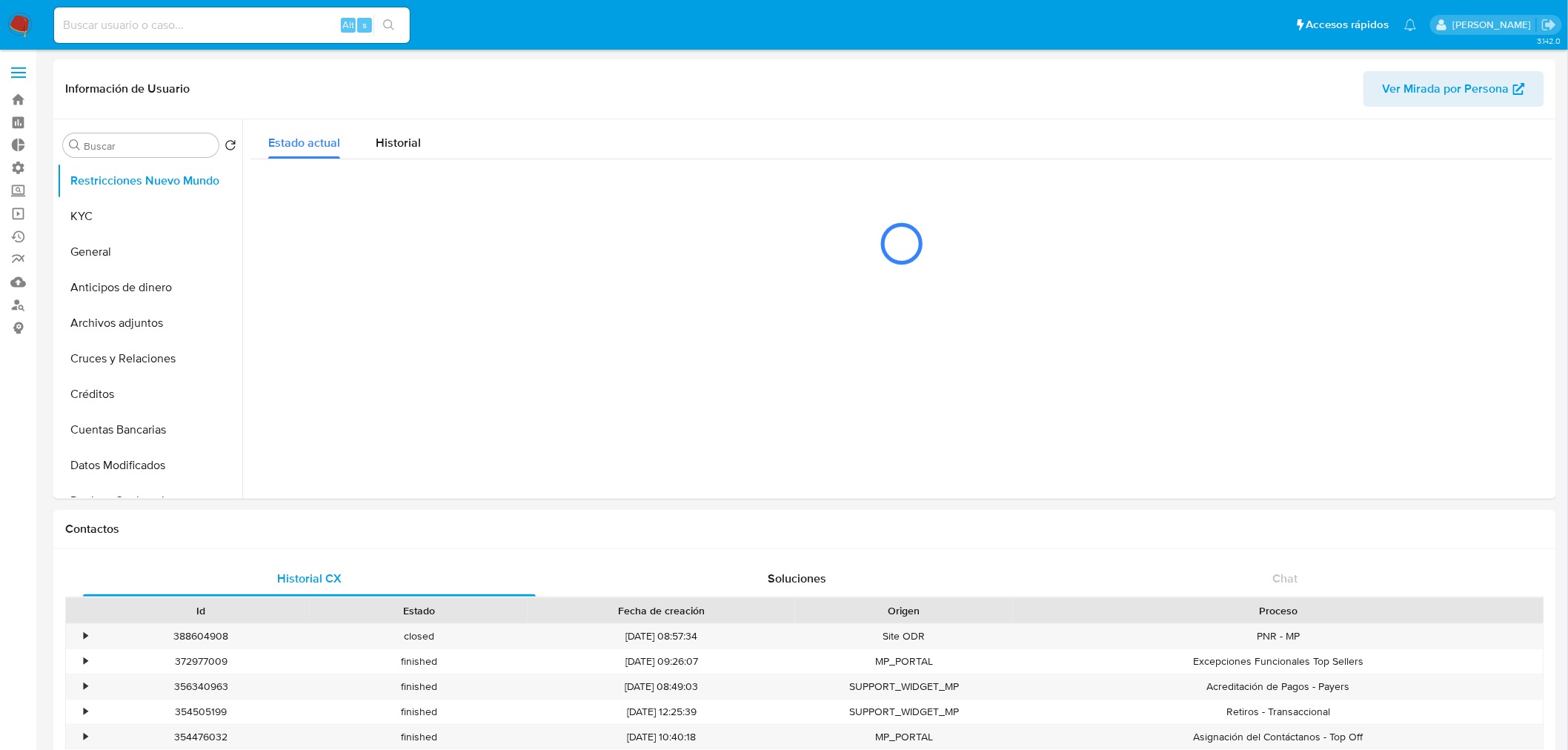 select on "10" 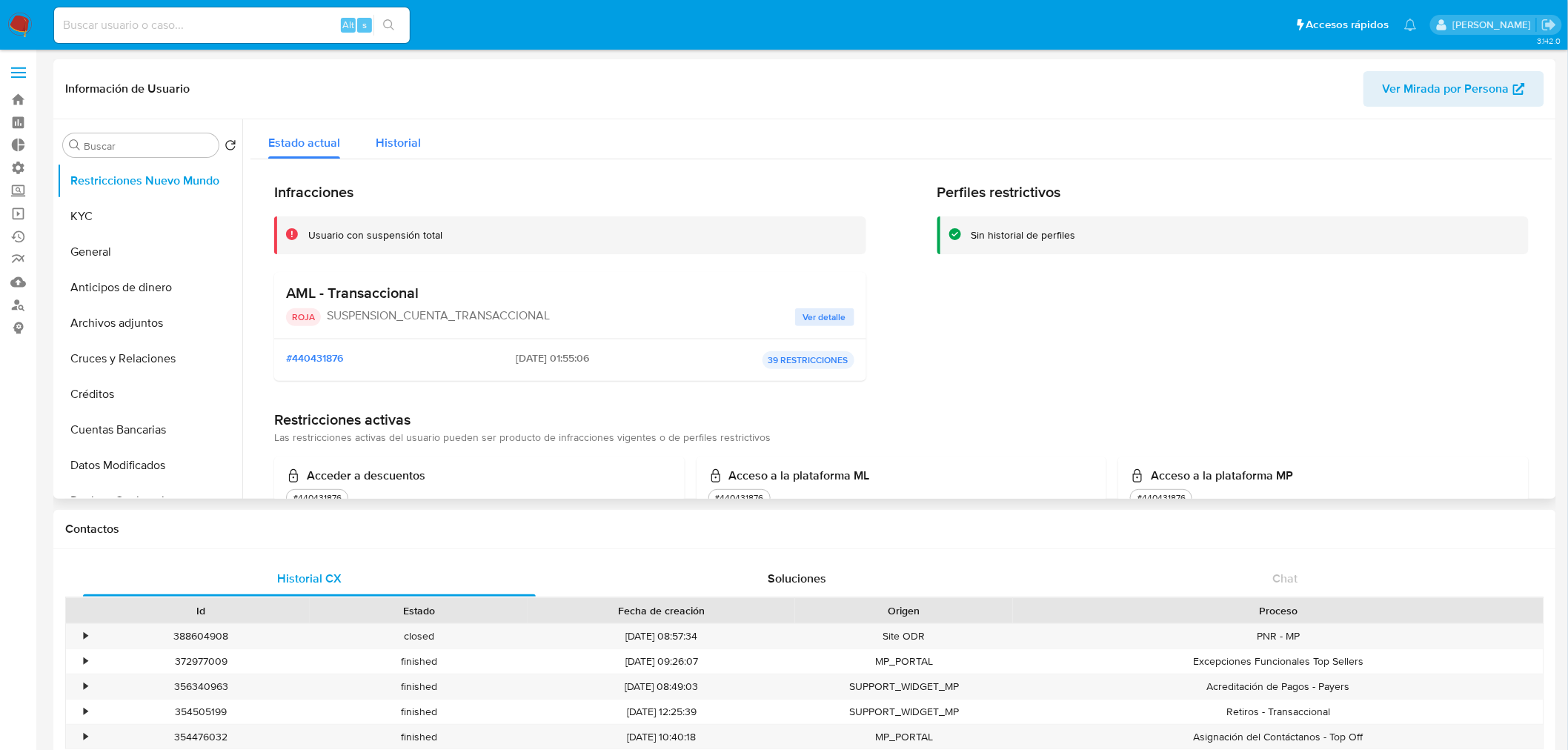 click on "Historial" at bounding box center [398, 139] 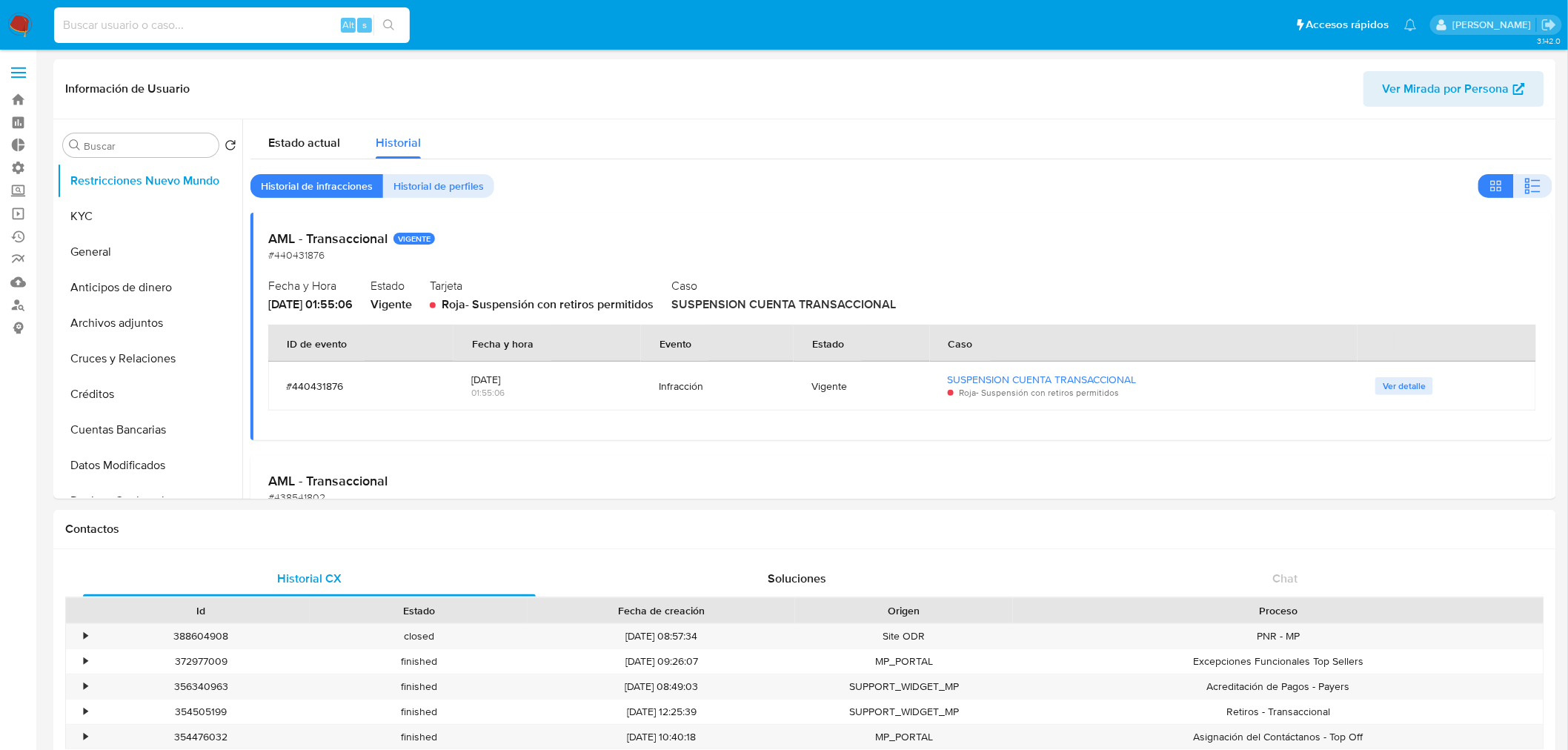 click at bounding box center (232, 25) 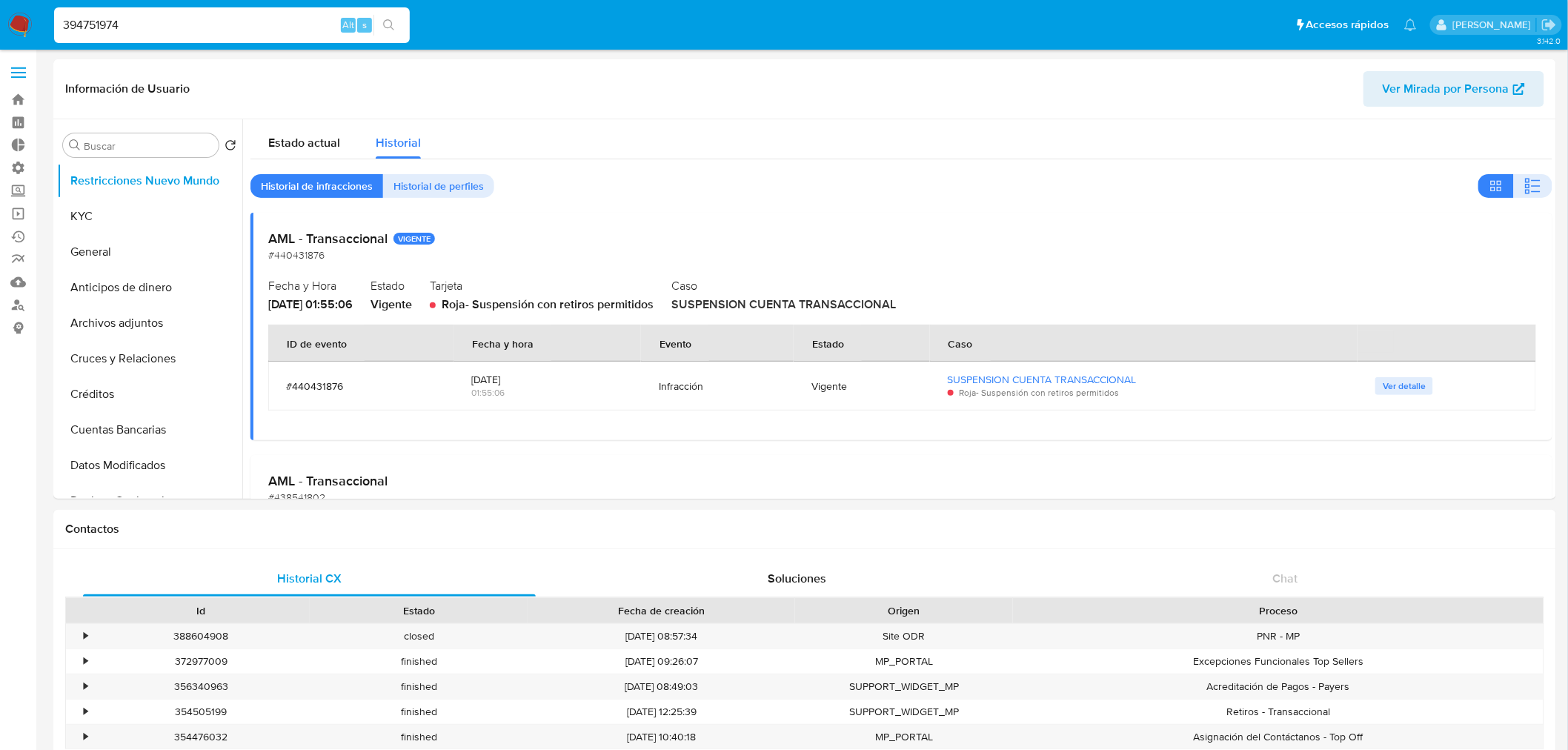 type on "394751974" 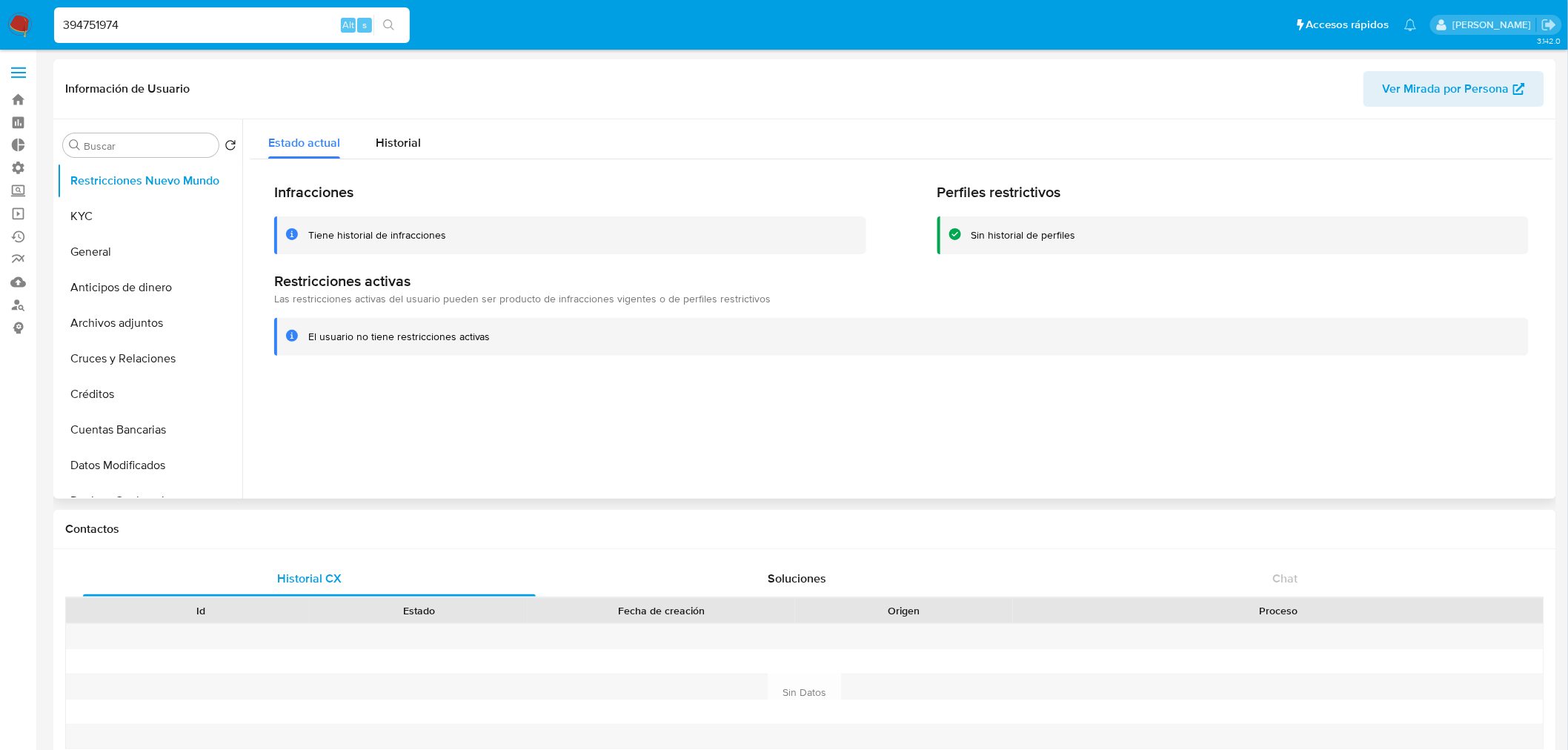 select on "10" 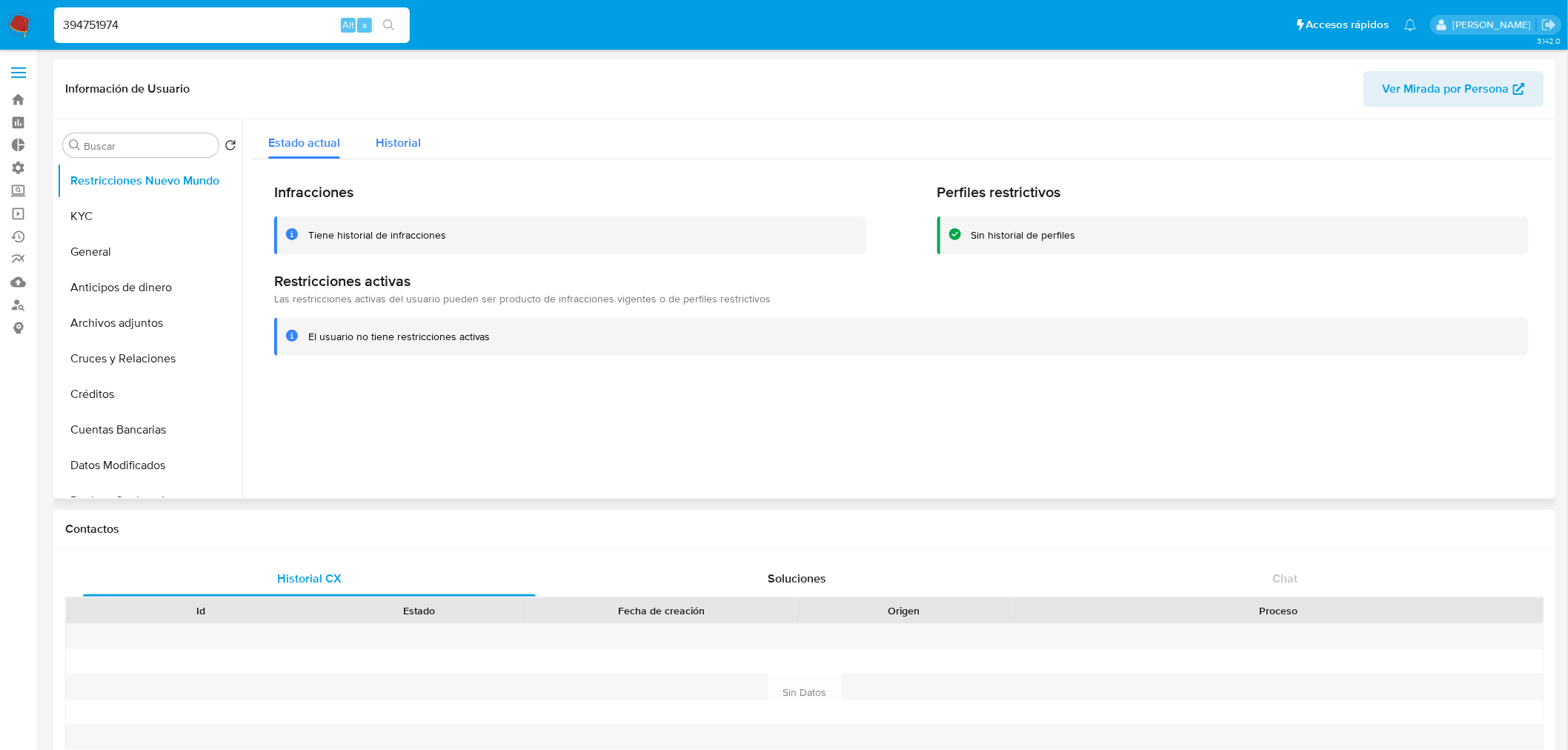 click on "Historial" at bounding box center [398, 142] 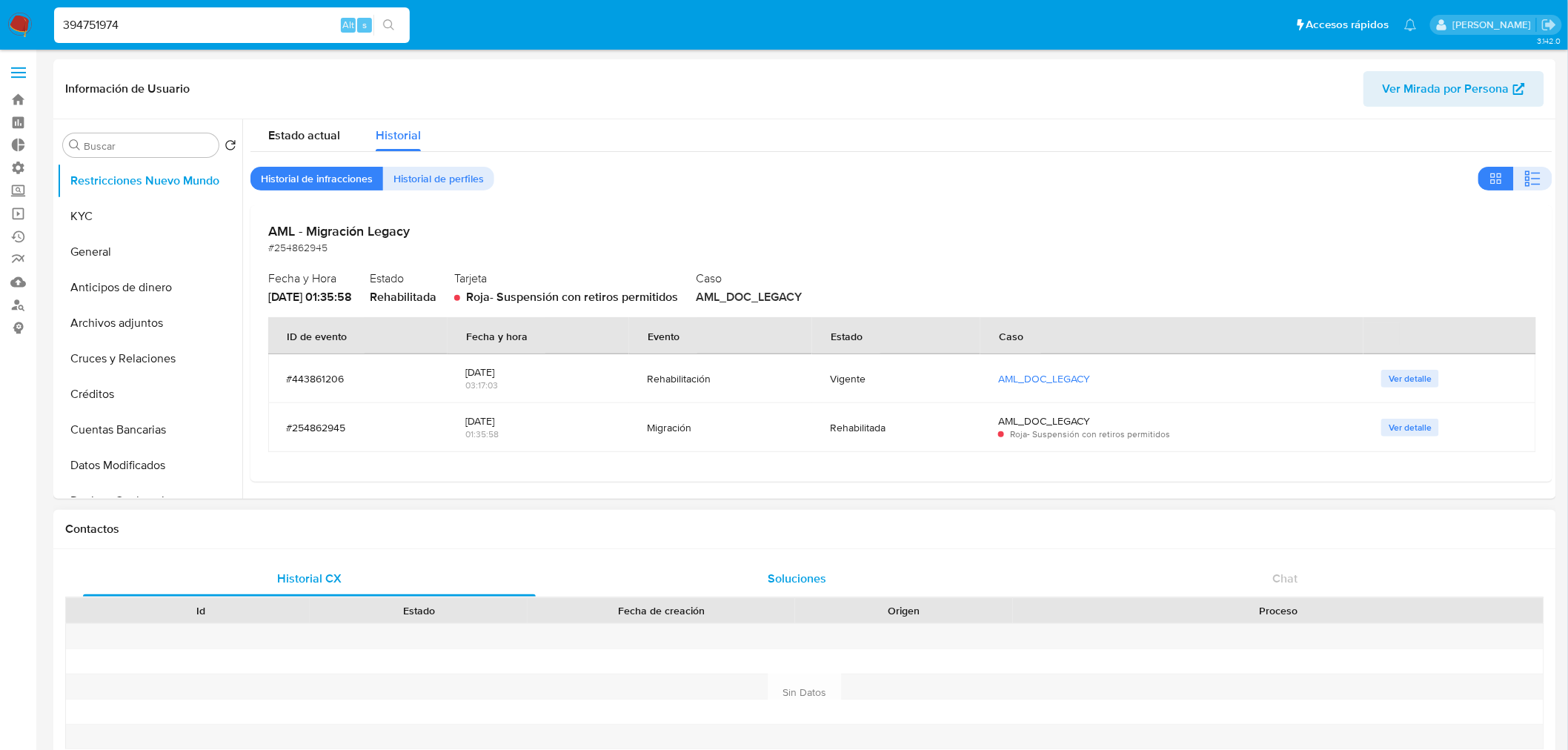 scroll, scrollTop: 9, scrollLeft: 0, axis: vertical 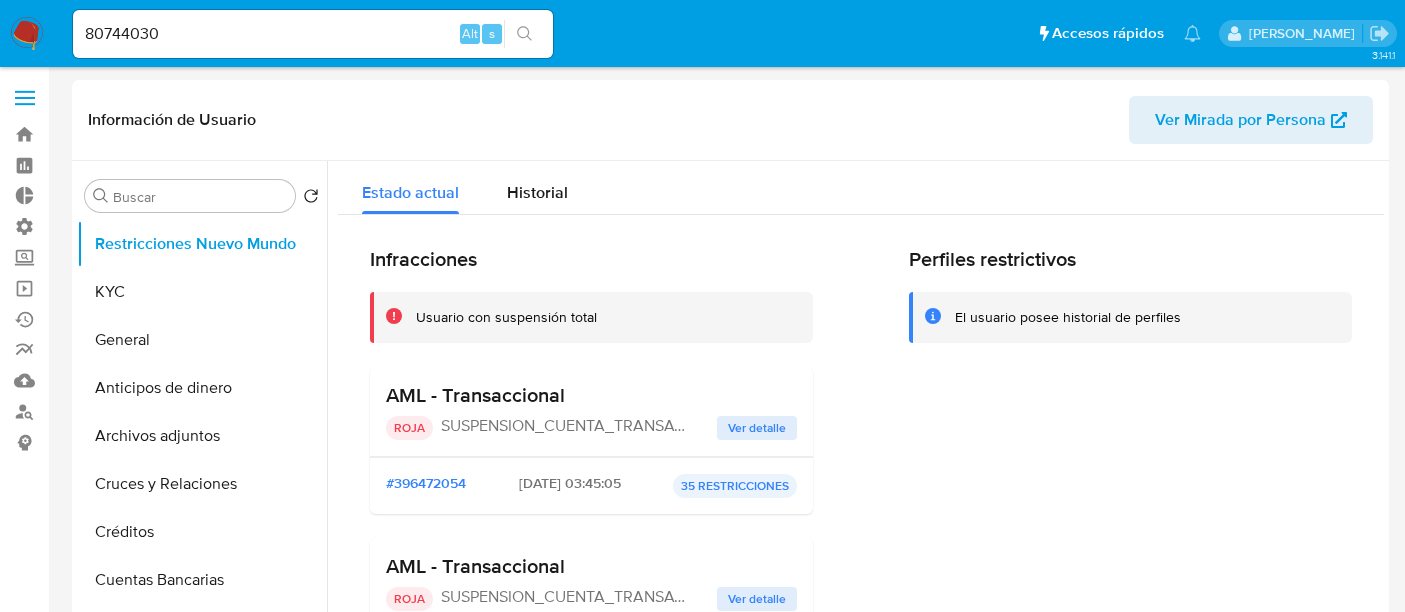 select on "10" 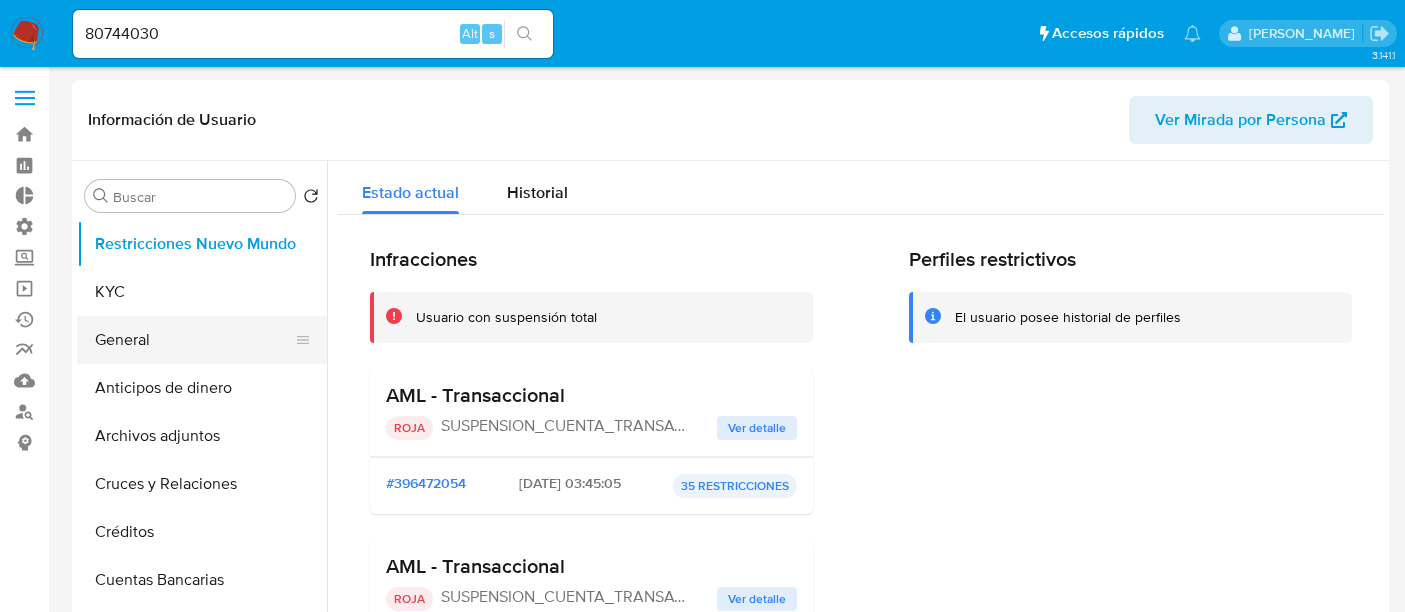 scroll, scrollTop: 0, scrollLeft: 0, axis: both 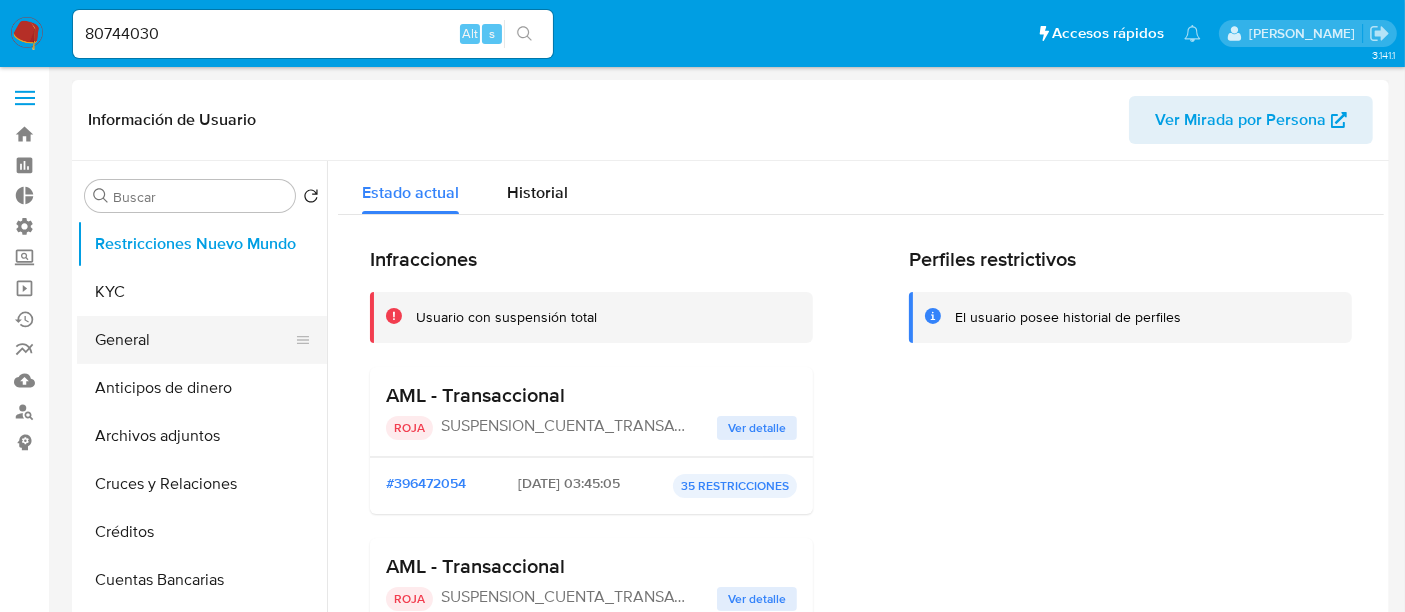 click on "General" at bounding box center [194, 340] 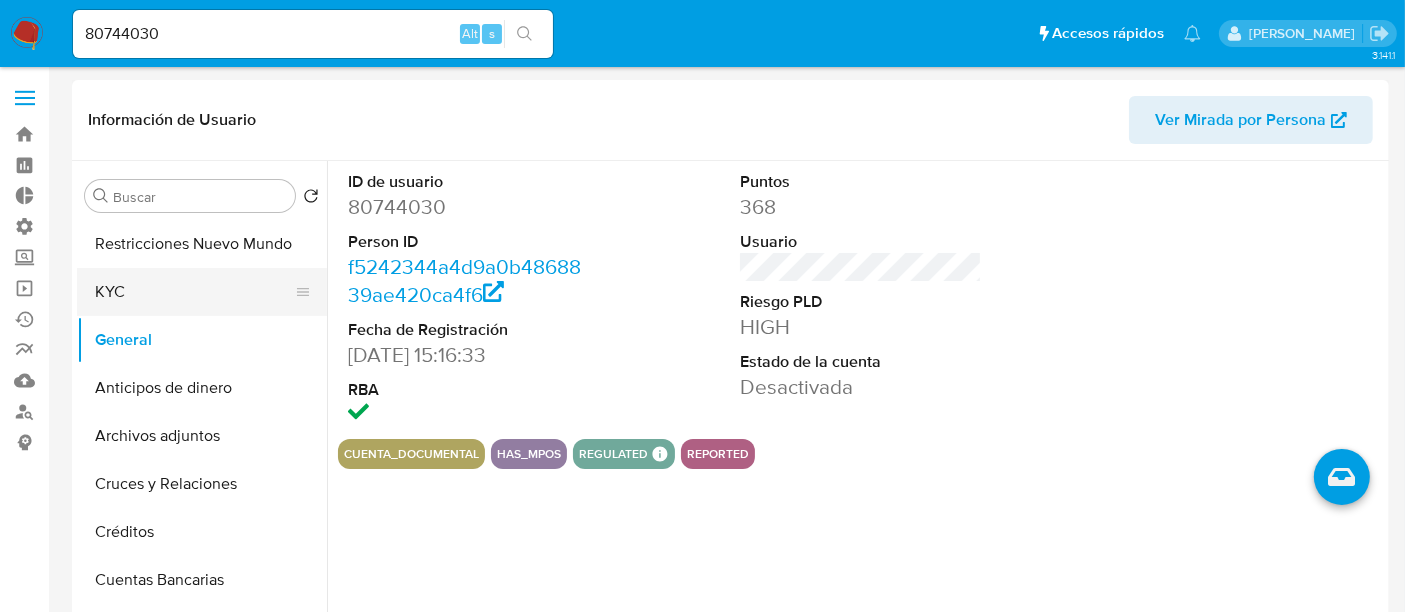 click on "KYC" at bounding box center (194, 292) 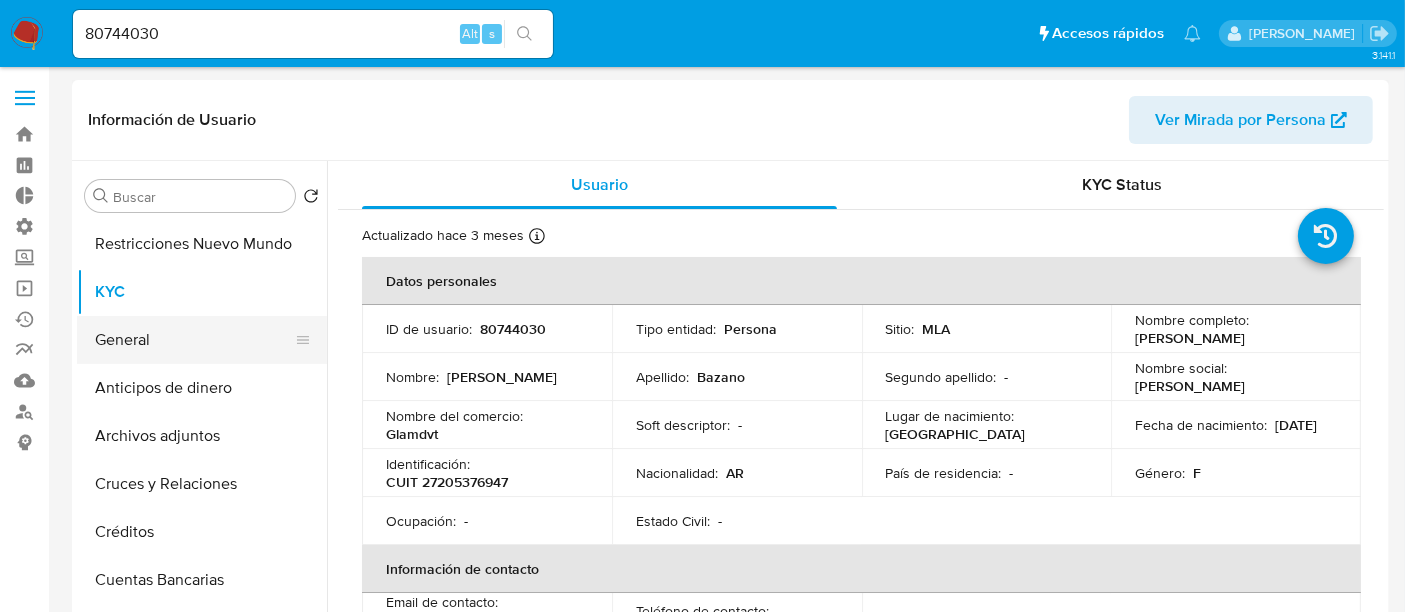 click on "General" at bounding box center (194, 340) 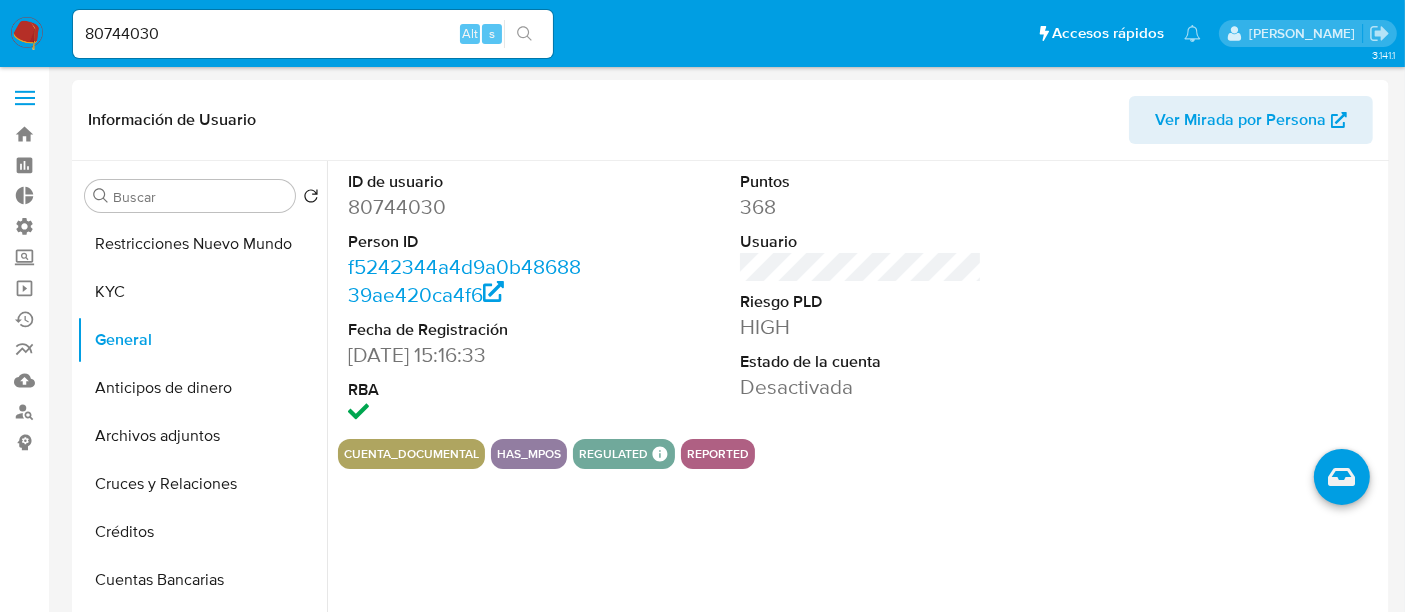 click on "80744030" at bounding box center (313, 34) 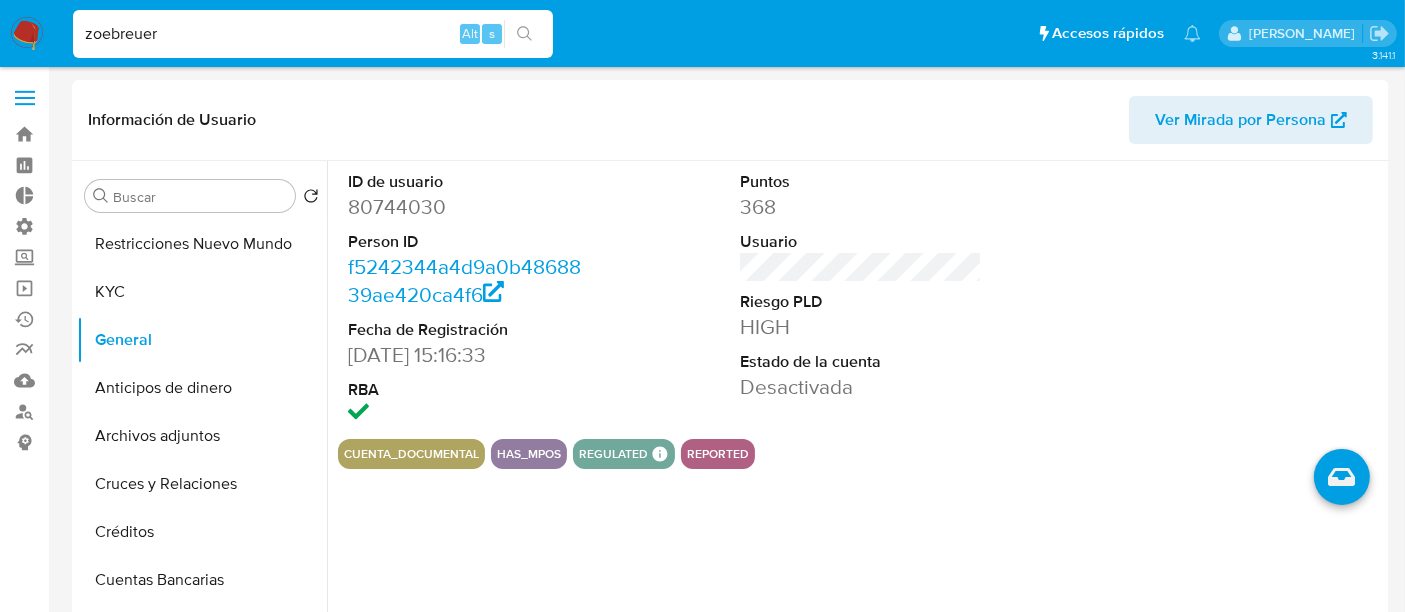 type on "zoebreuer" 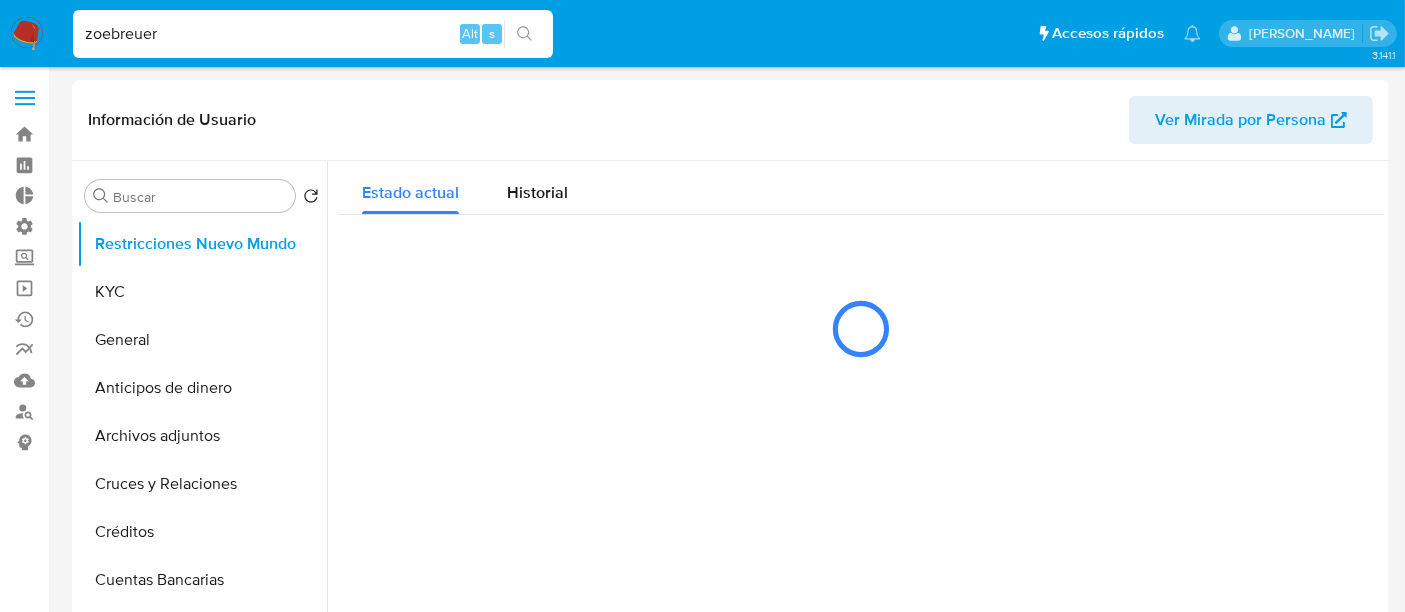 select on "10" 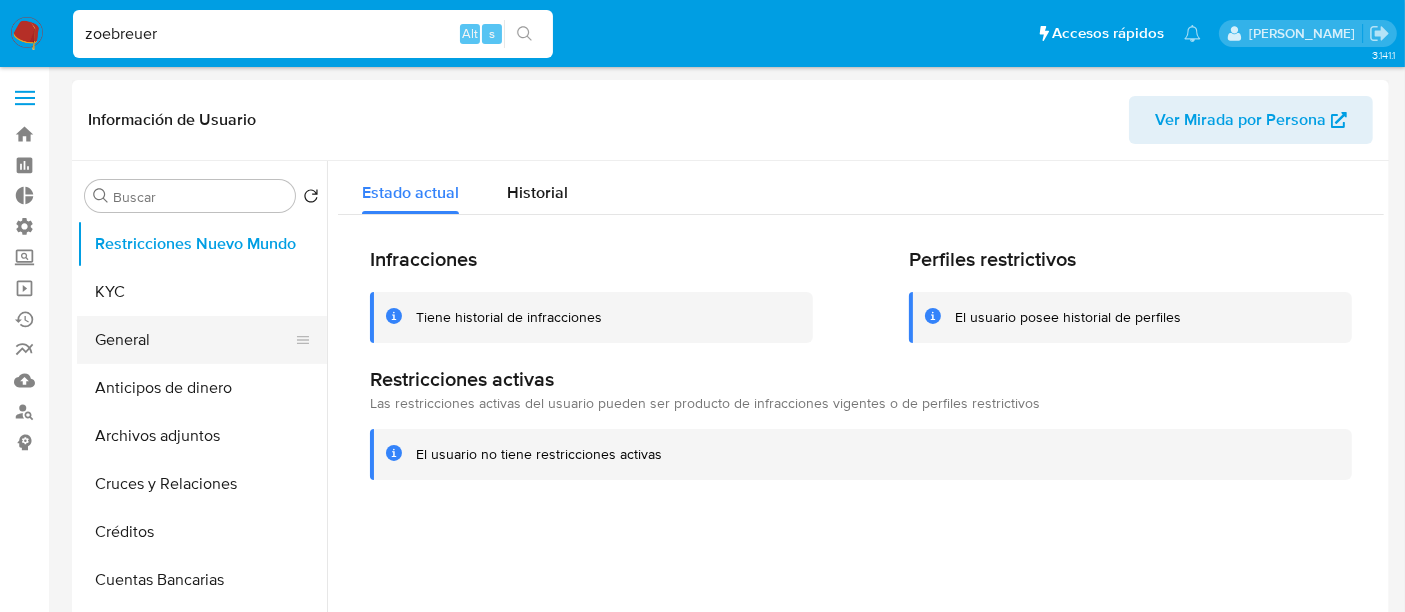 click on "General" at bounding box center (194, 340) 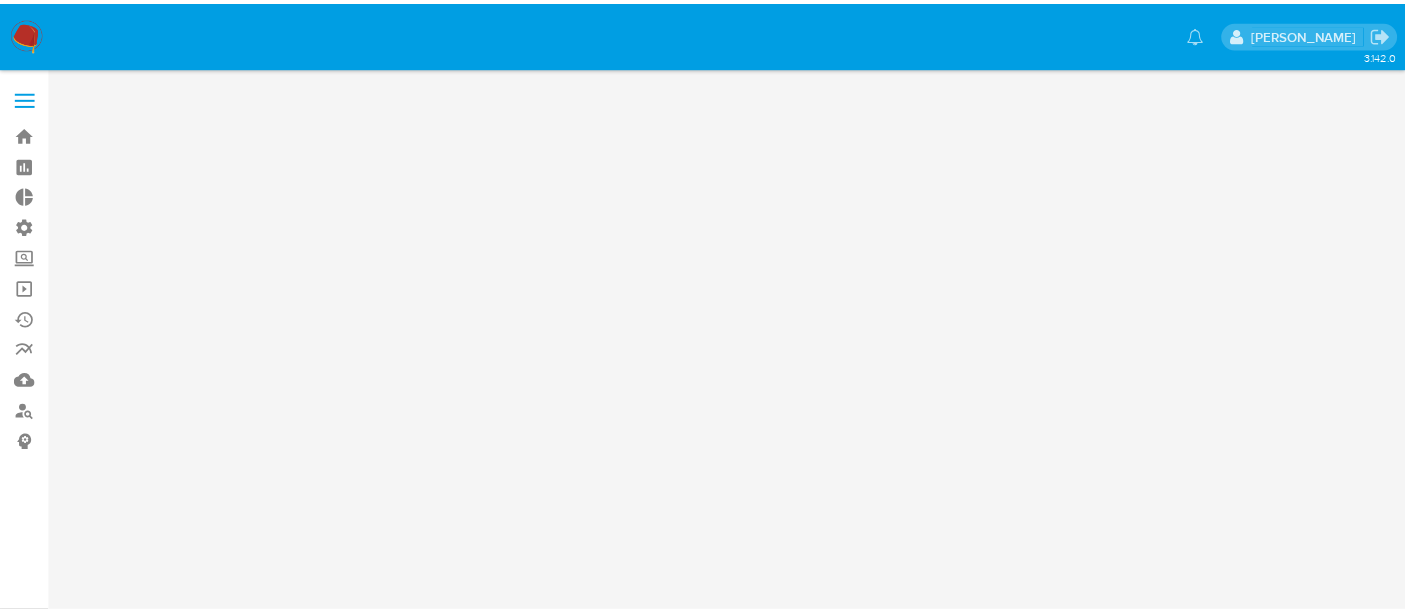 scroll, scrollTop: 0, scrollLeft: 0, axis: both 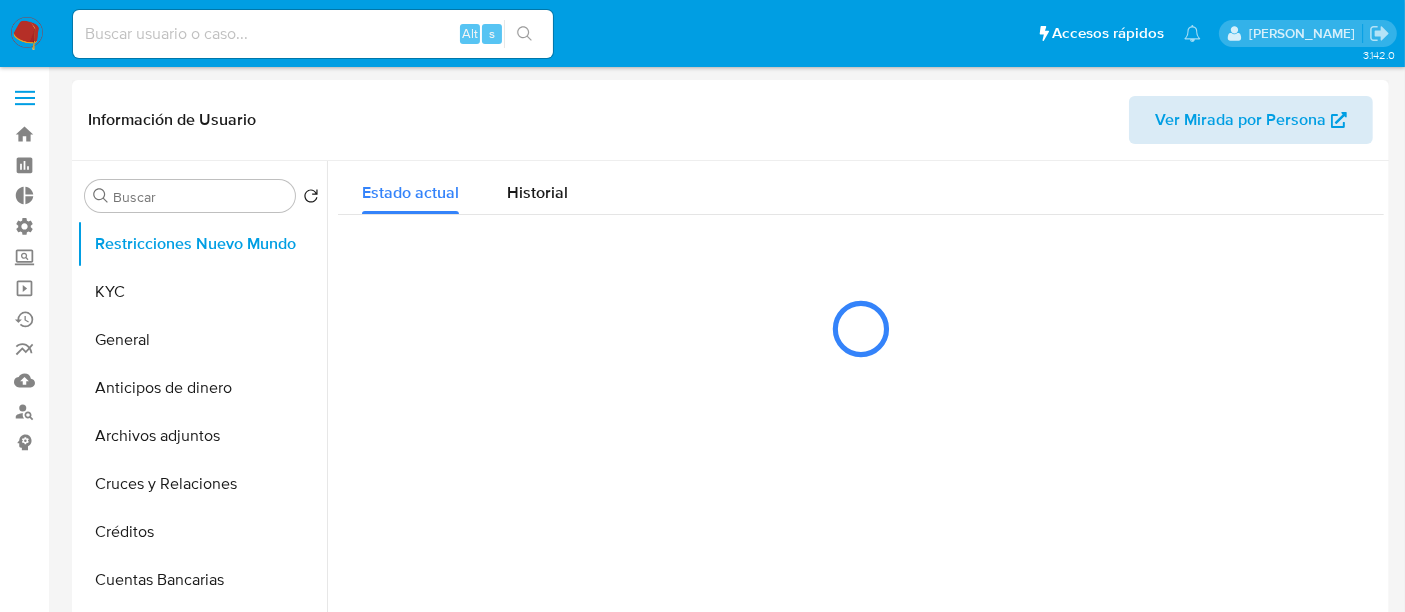 select on "10" 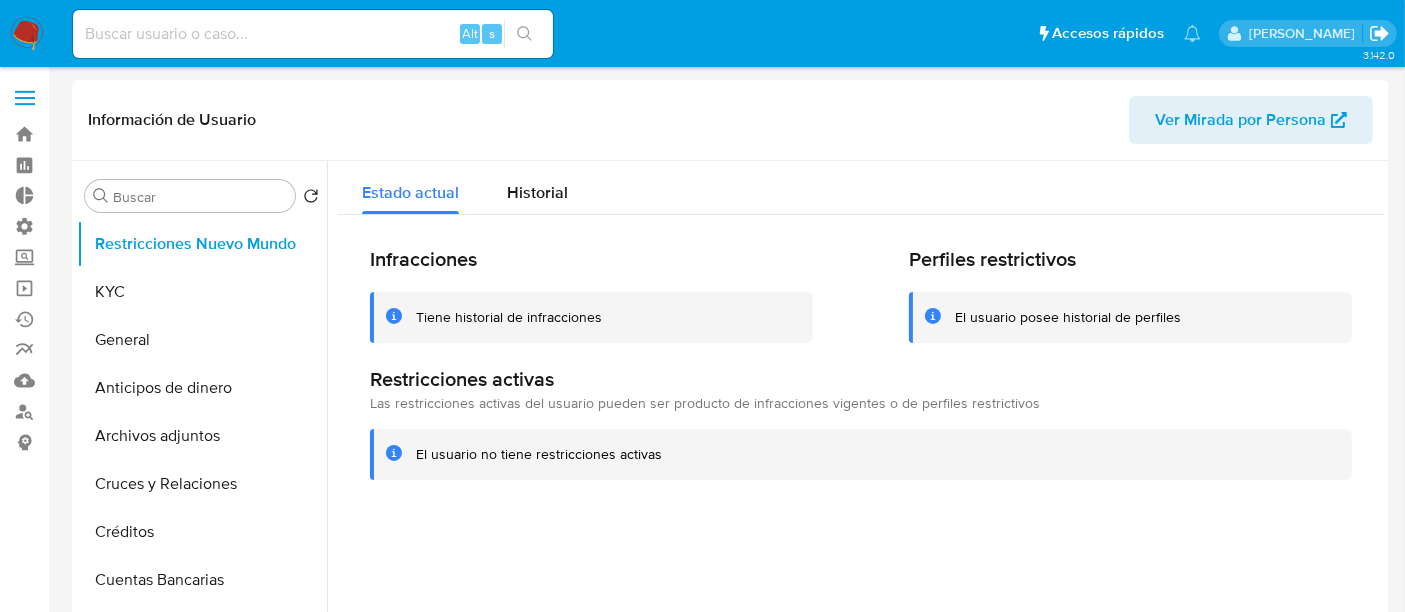click 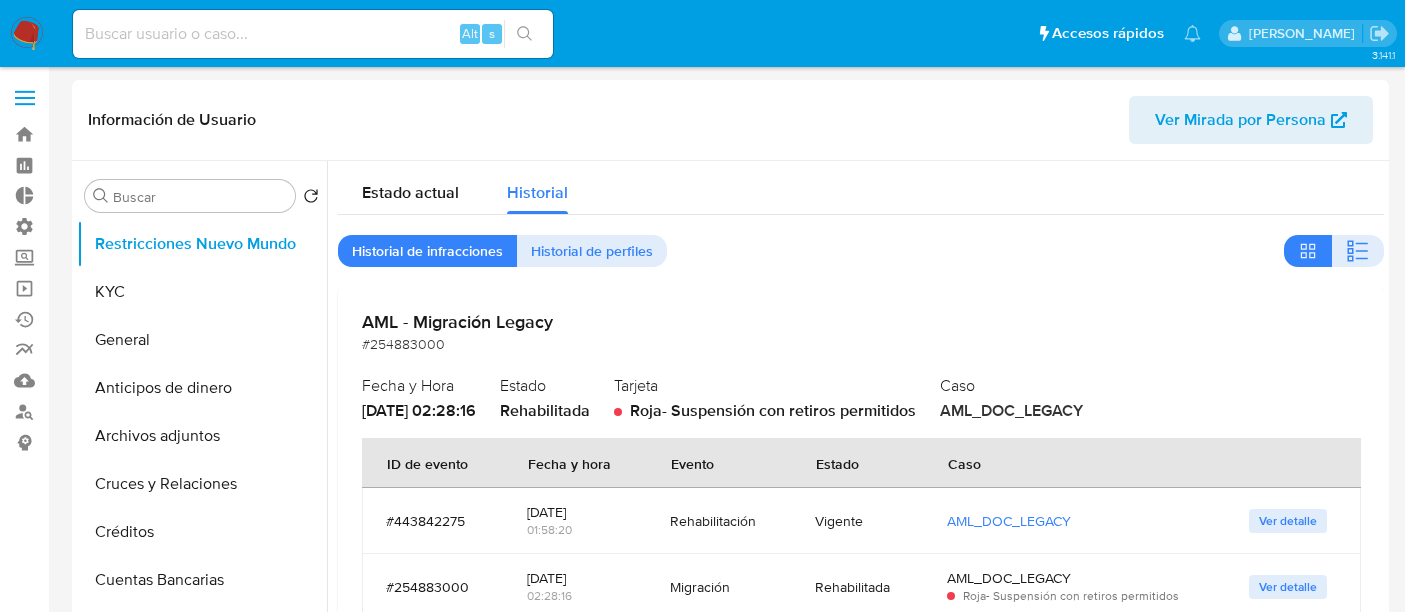 select on "10" 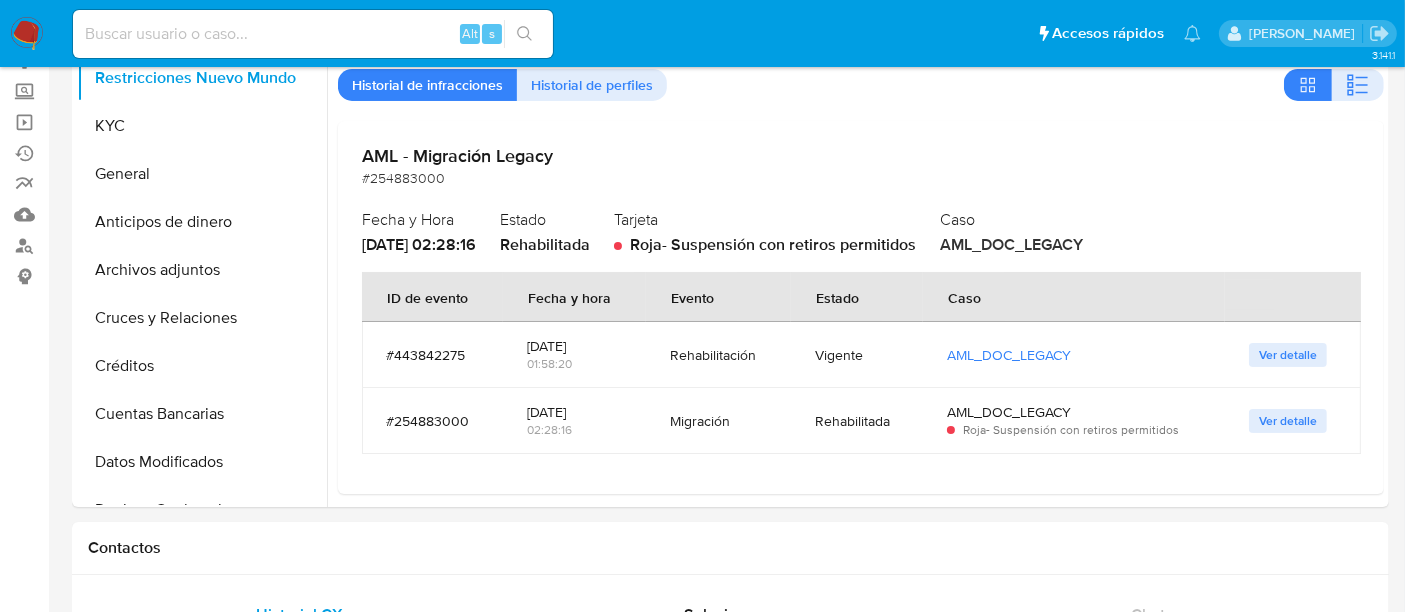 click on "Alt s" at bounding box center [313, 34] 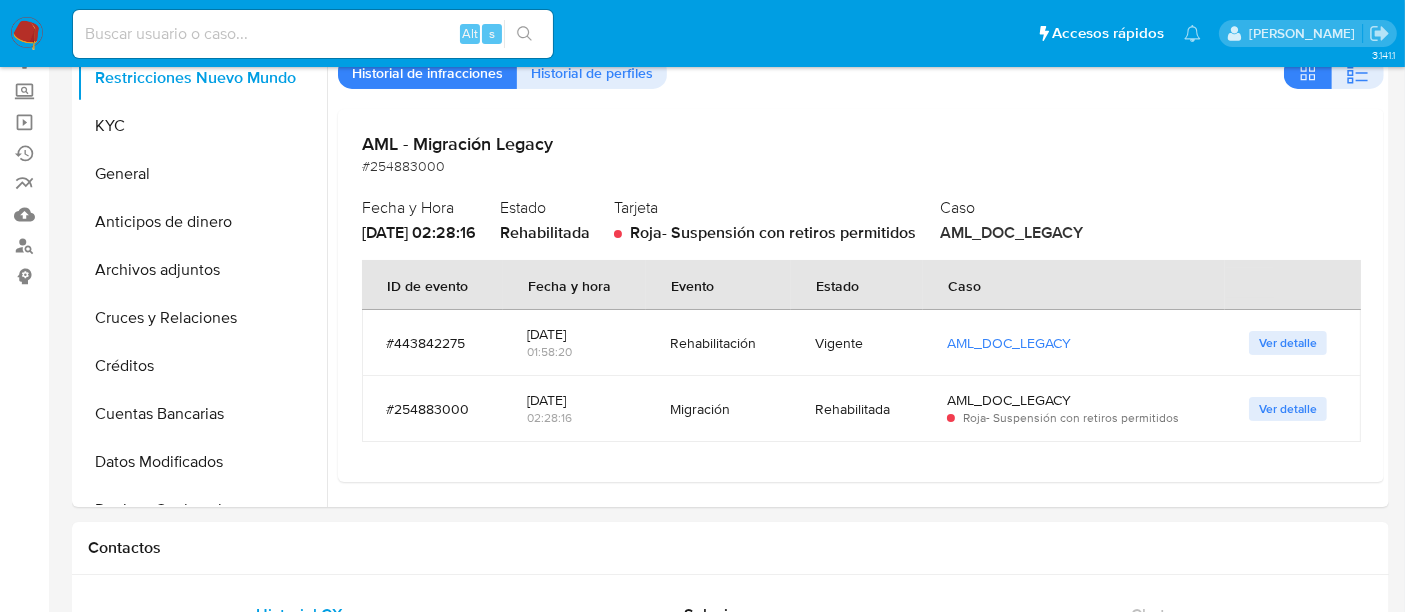 click at bounding box center (313, 34) 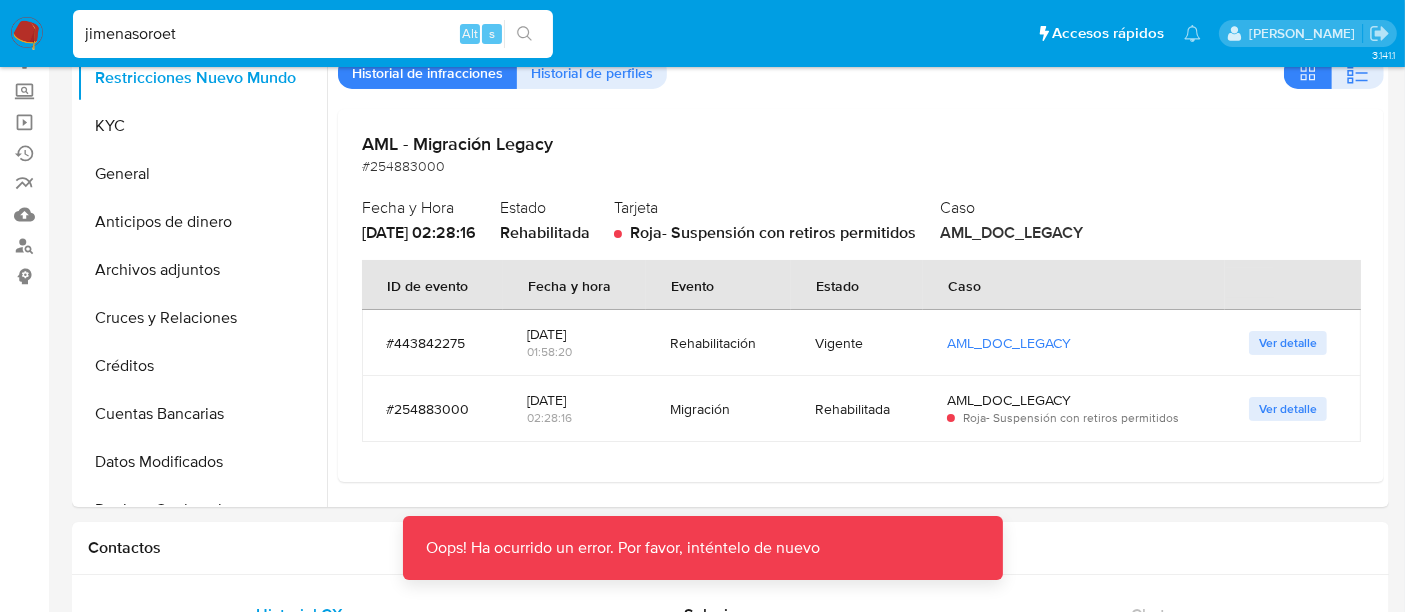 click on "jimenasoroet" at bounding box center [313, 34] 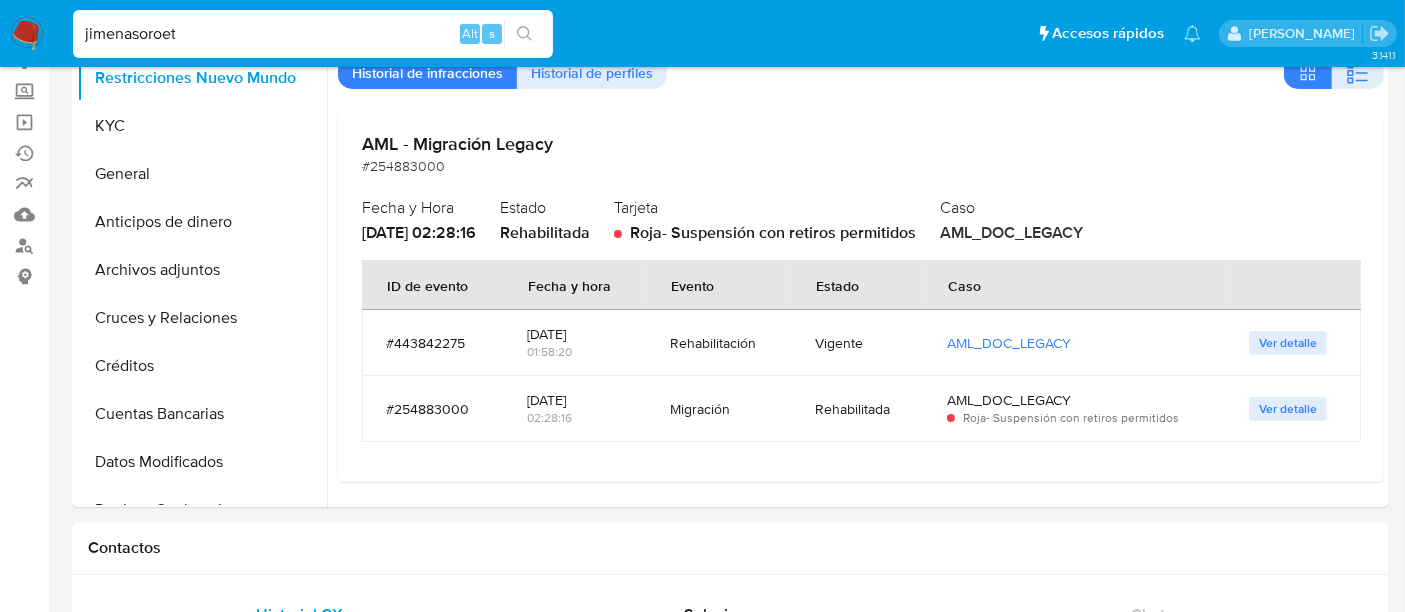 type on "jimenasoroet" 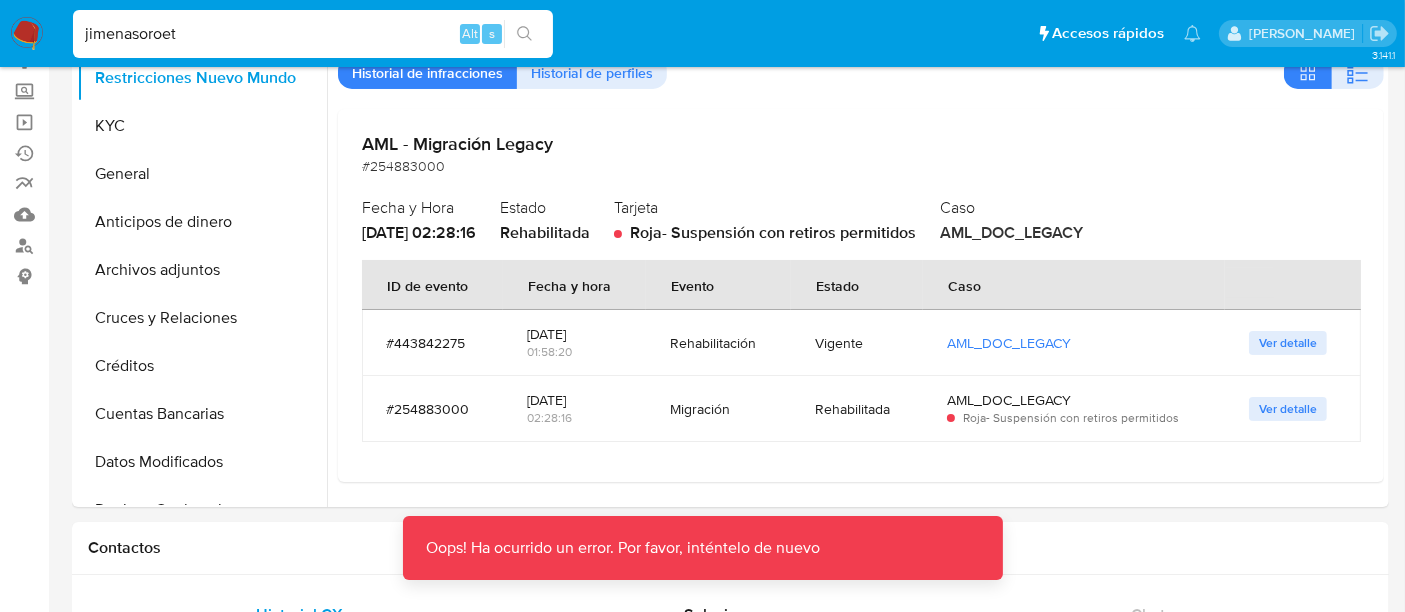 click on "jimenasoroet" at bounding box center (313, 34) 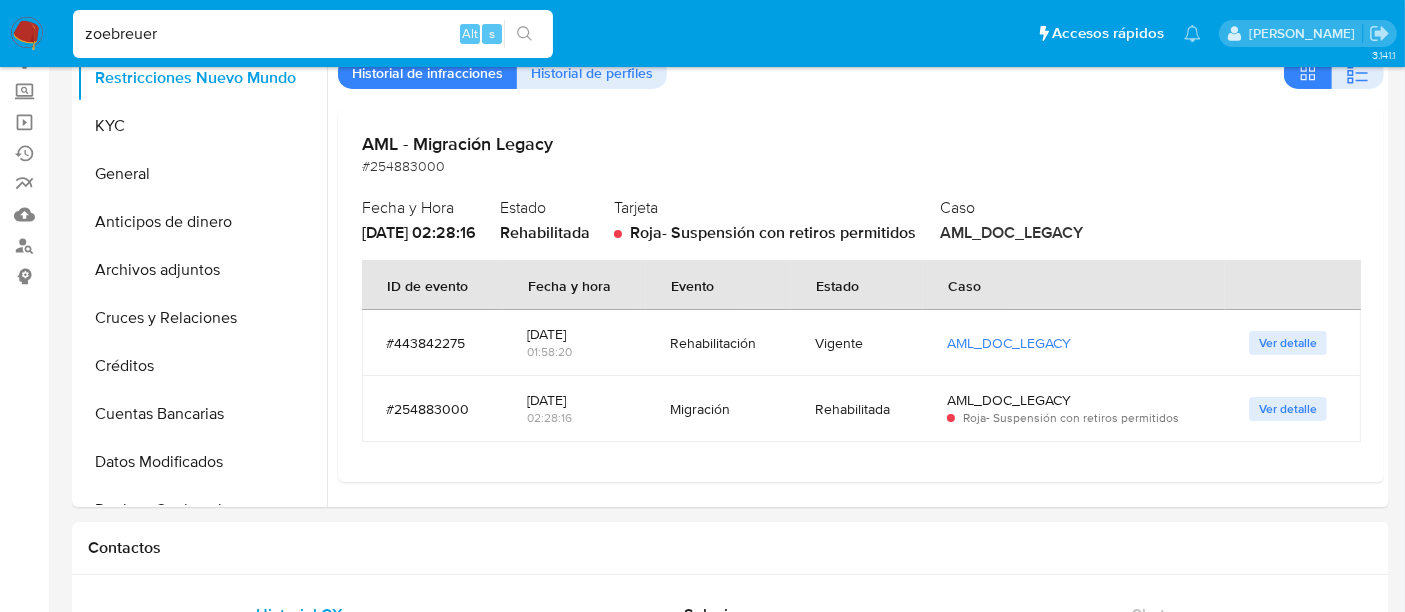 type on "zoebreuer" 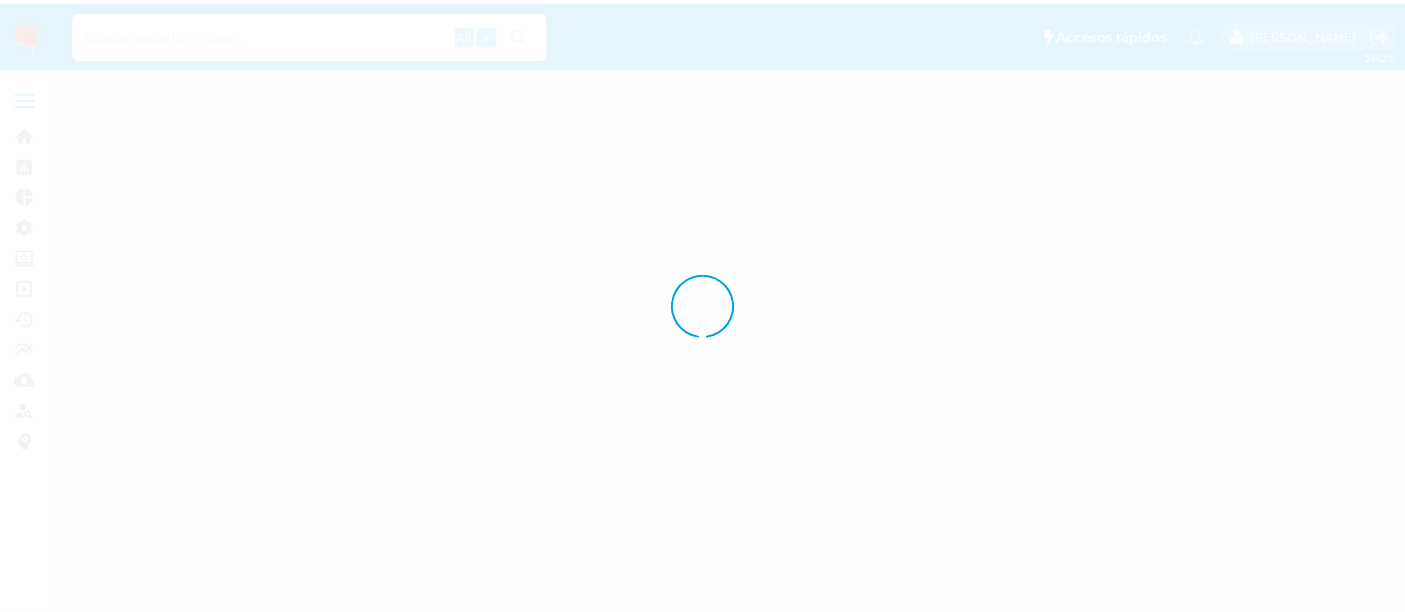 scroll, scrollTop: 0, scrollLeft: 0, axis: both 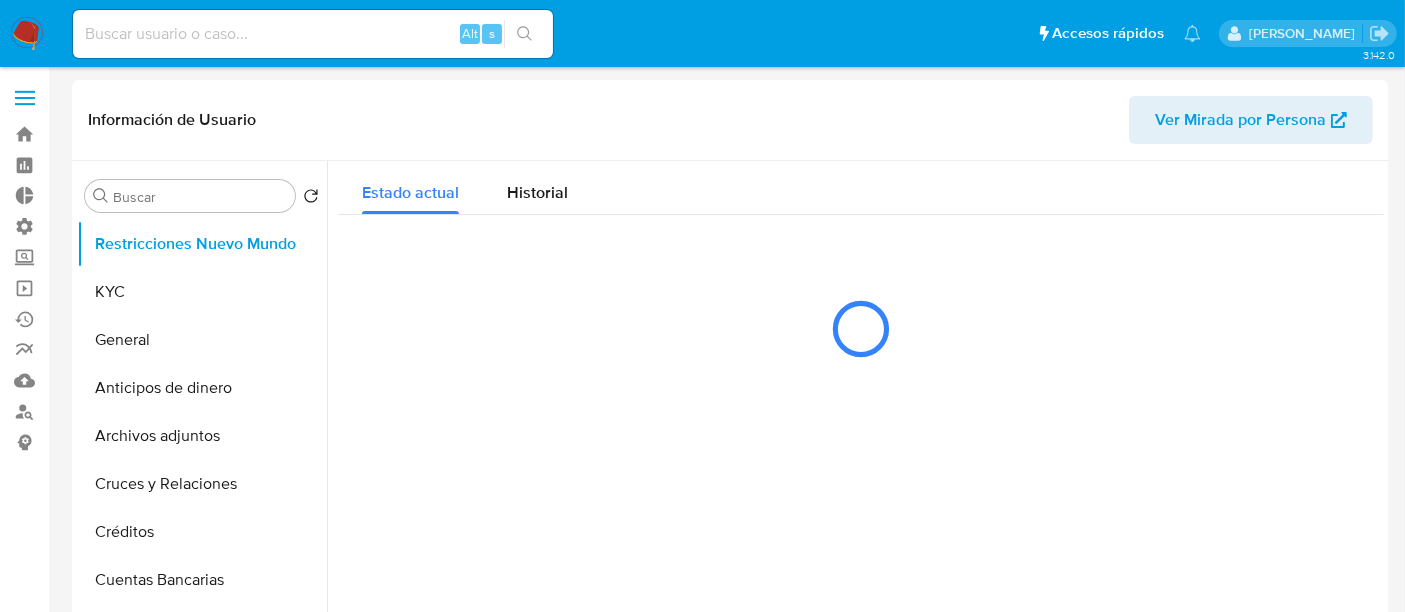 select on "10" 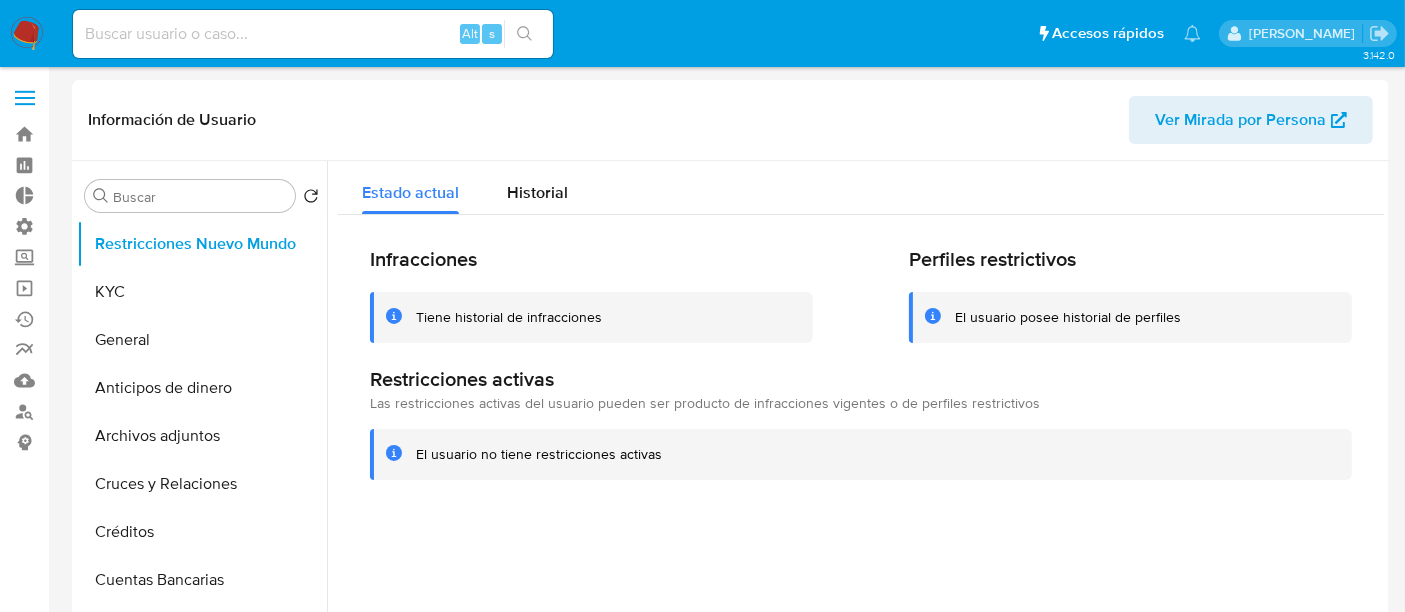 click at bounding box center (313, 34) 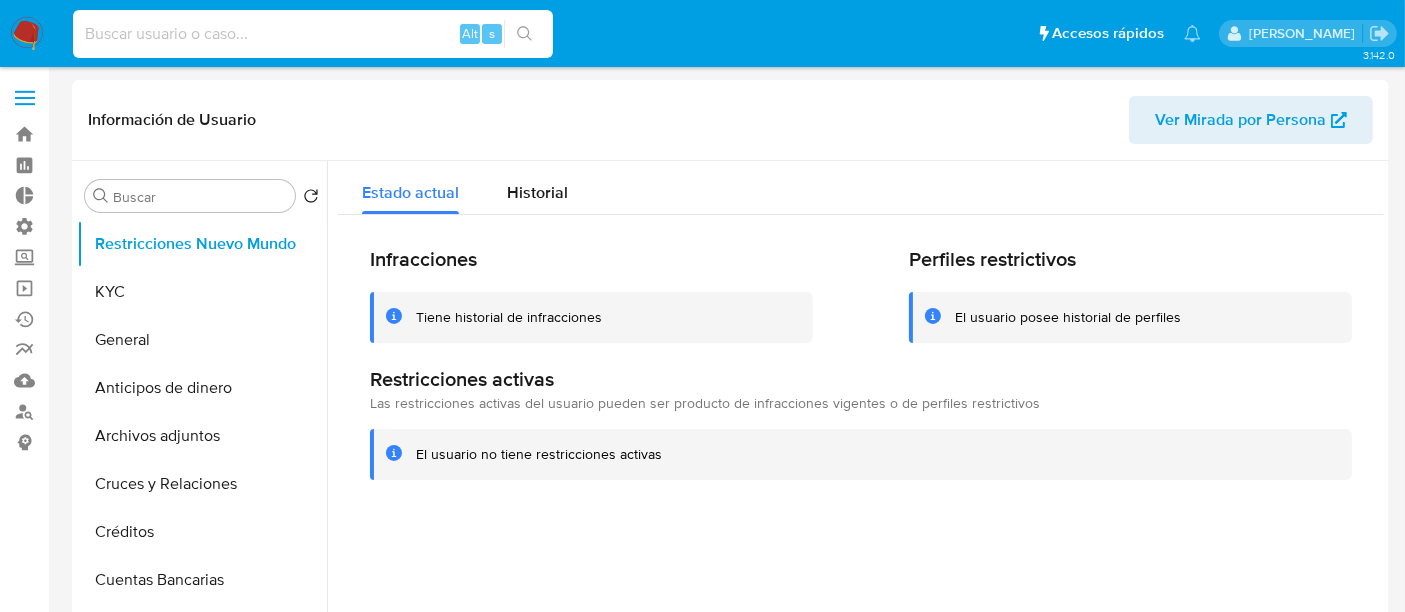 paste on "2367084903" 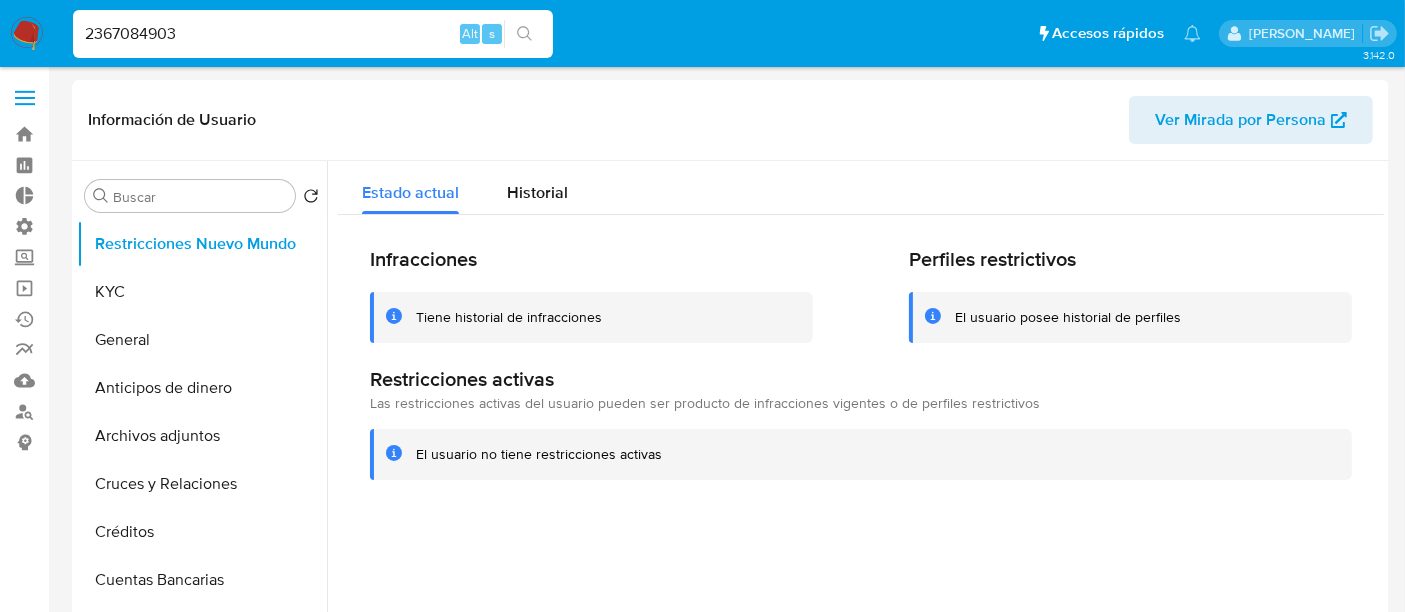 type on "2367084903" 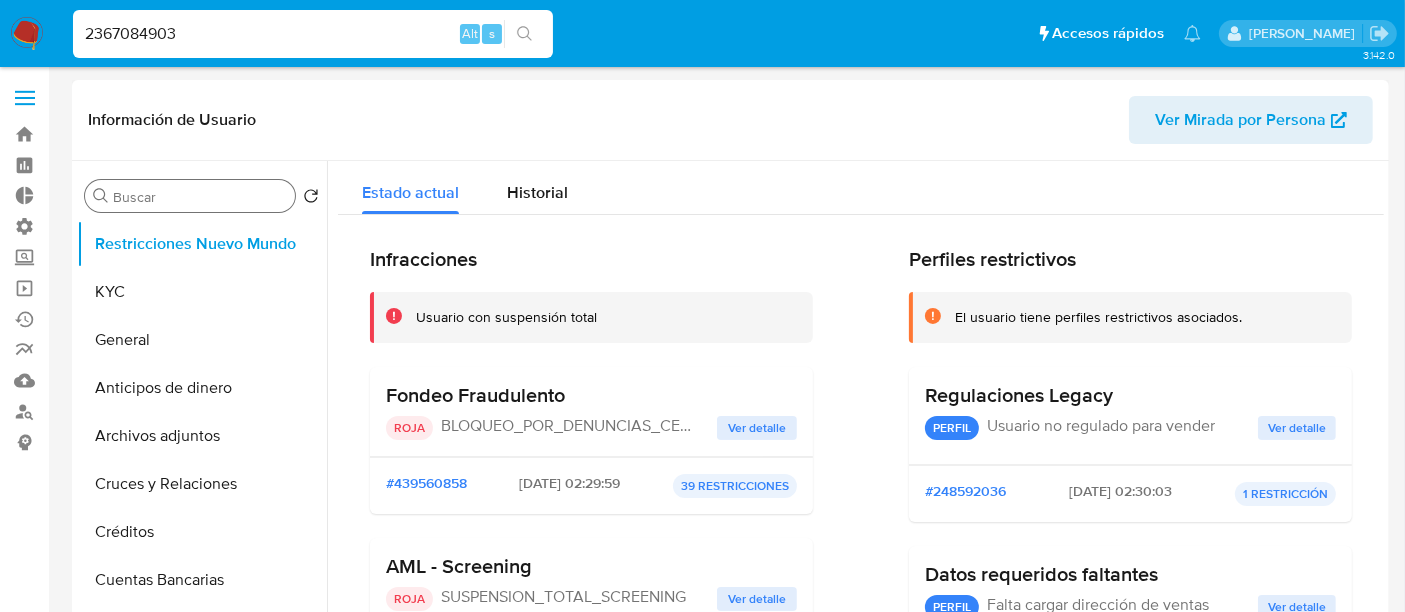 select on "10" 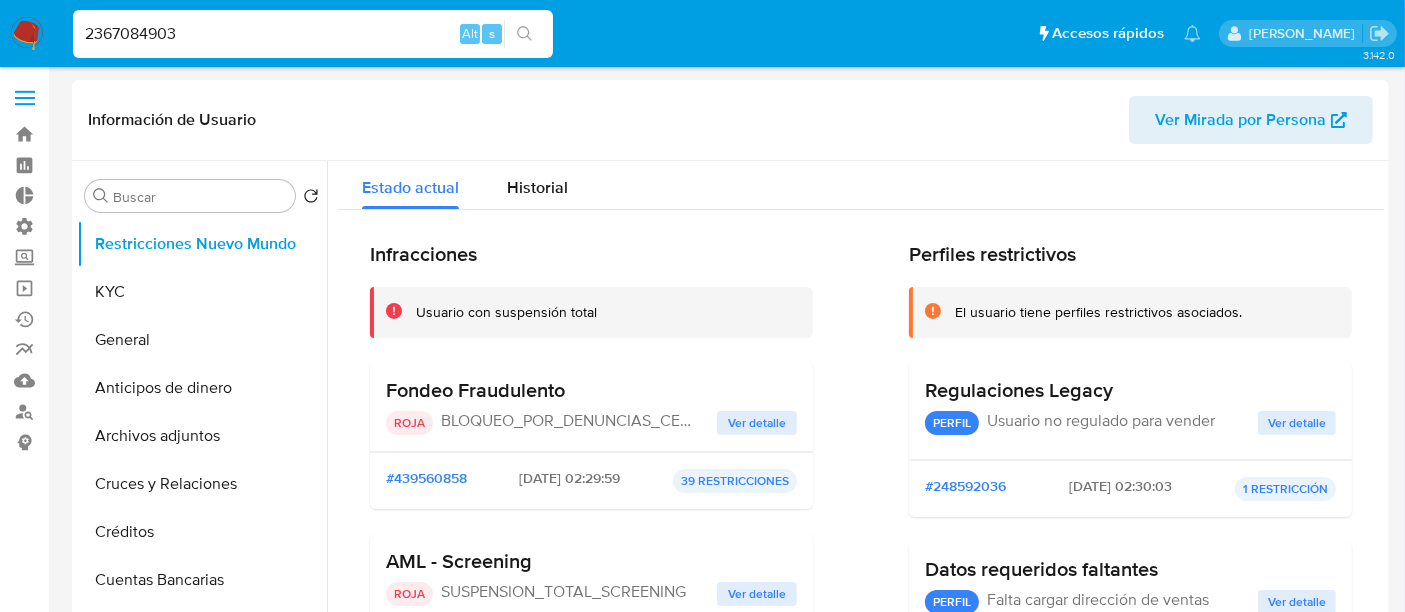 scroll, scrollTop: 0, scrollLeft: 0, axis: both 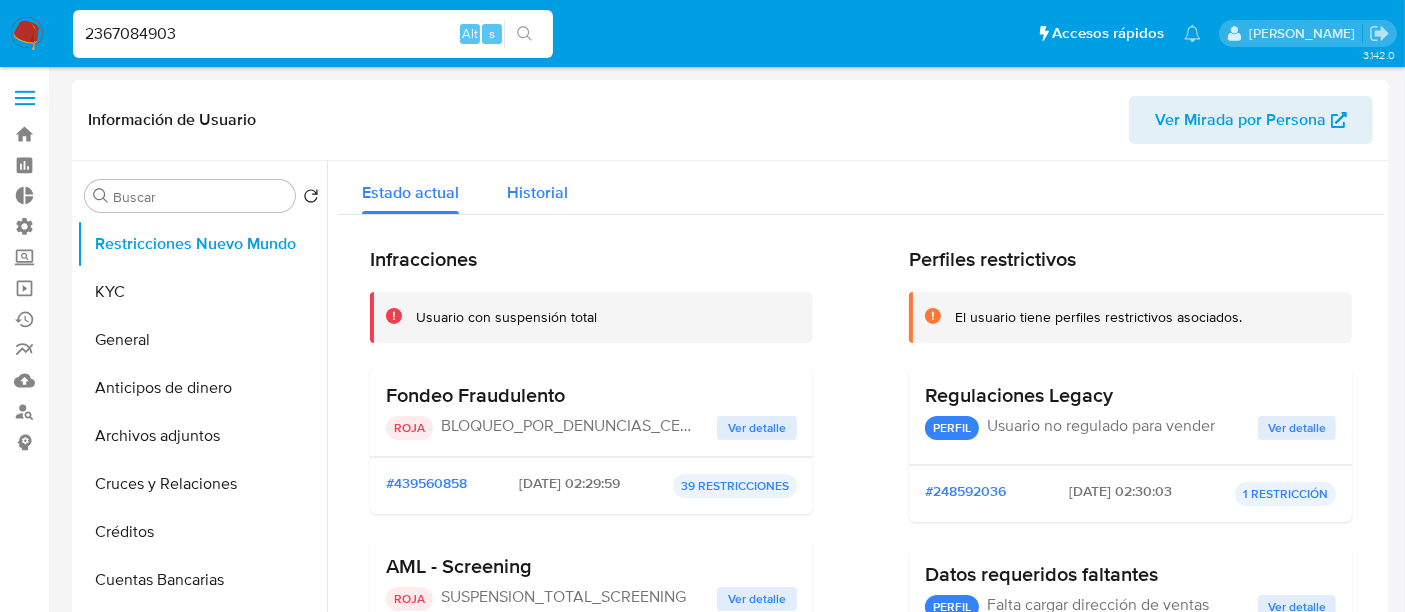click on "Historial" at bounding box center [537, 192] 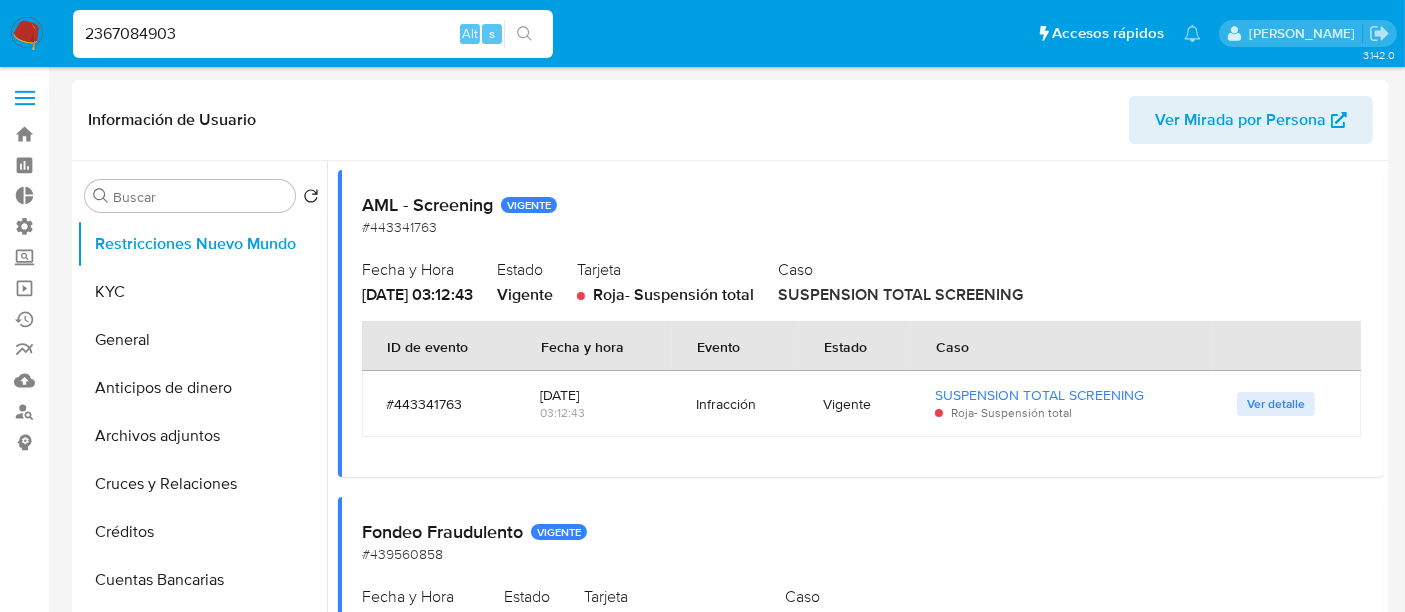 scroll, scrollTop: 601, scrollLeft: 0, axis: vertical 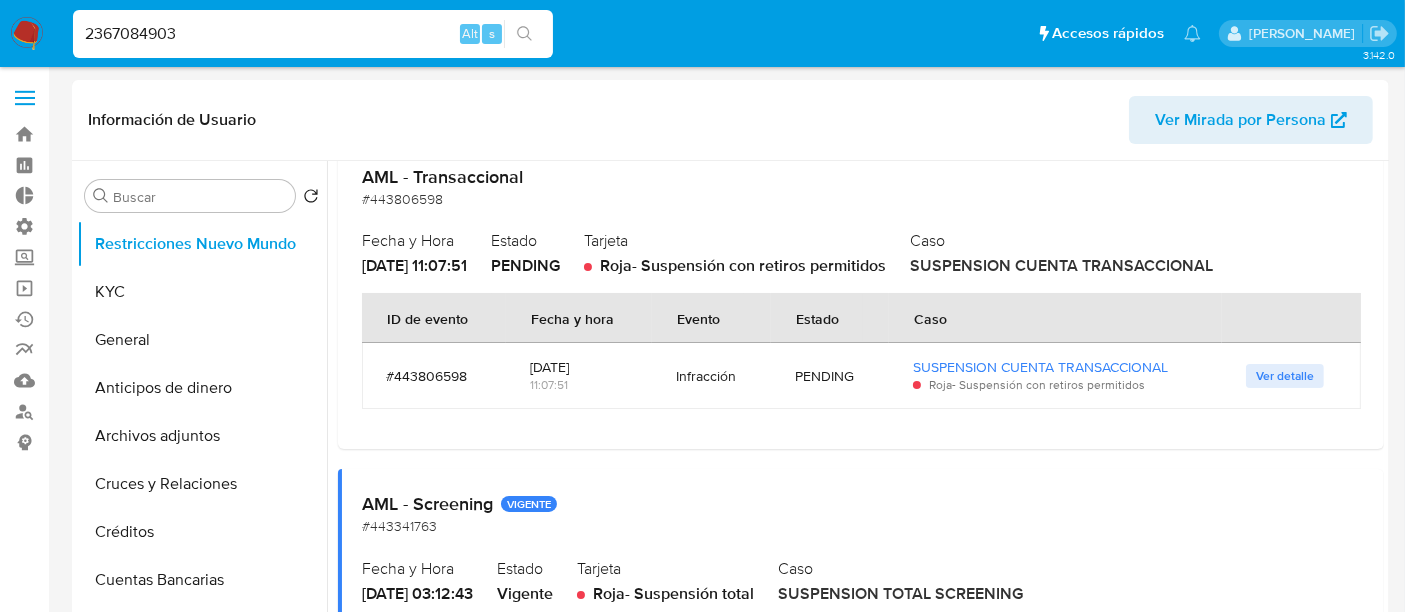 click on "2367084903" at bounding box center (313, 34) 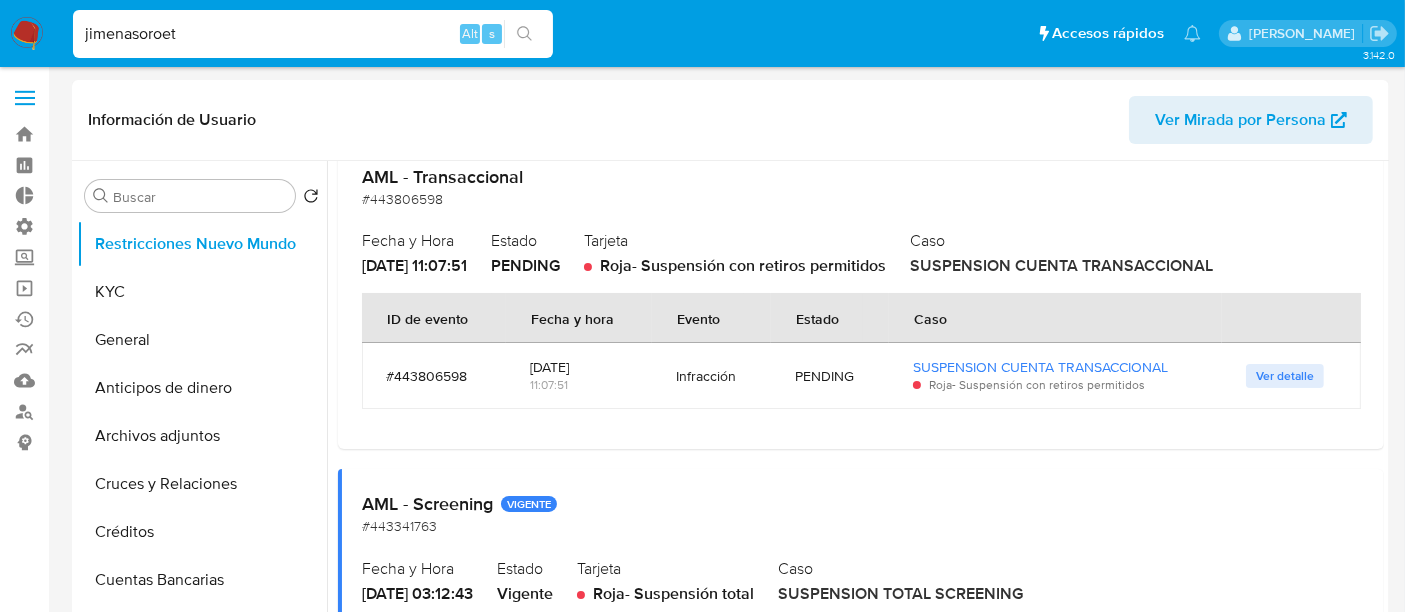 type on "jimenasoroet" 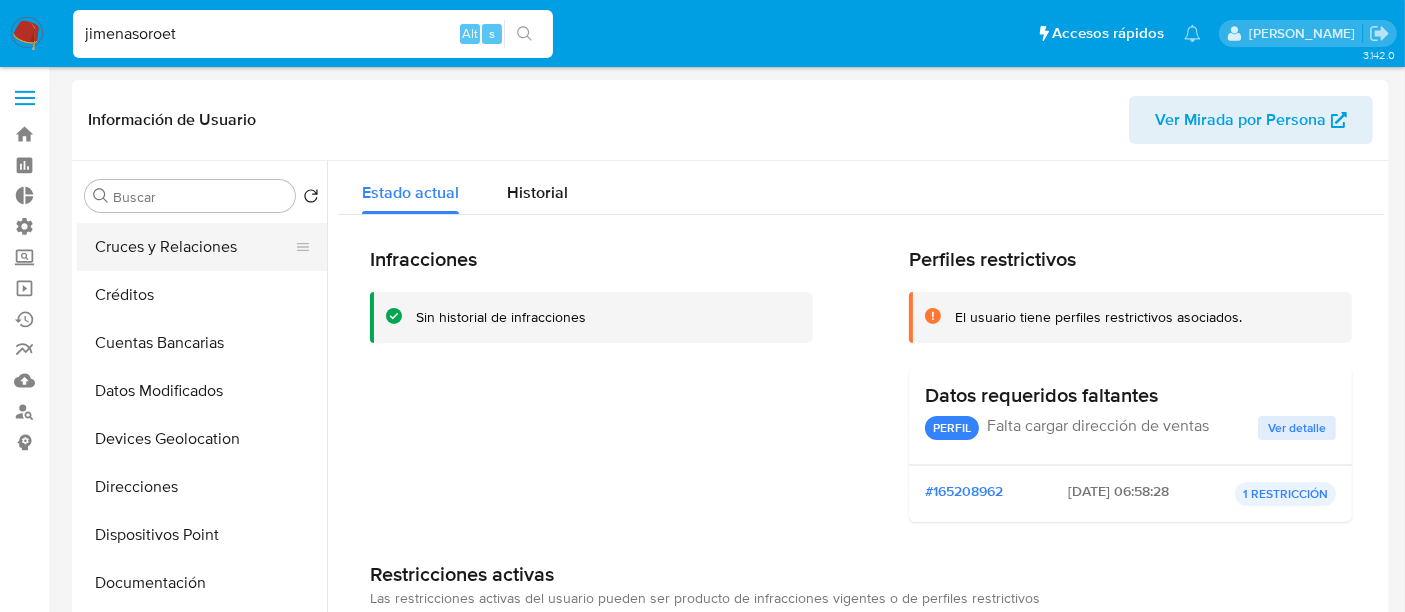 select on "10" 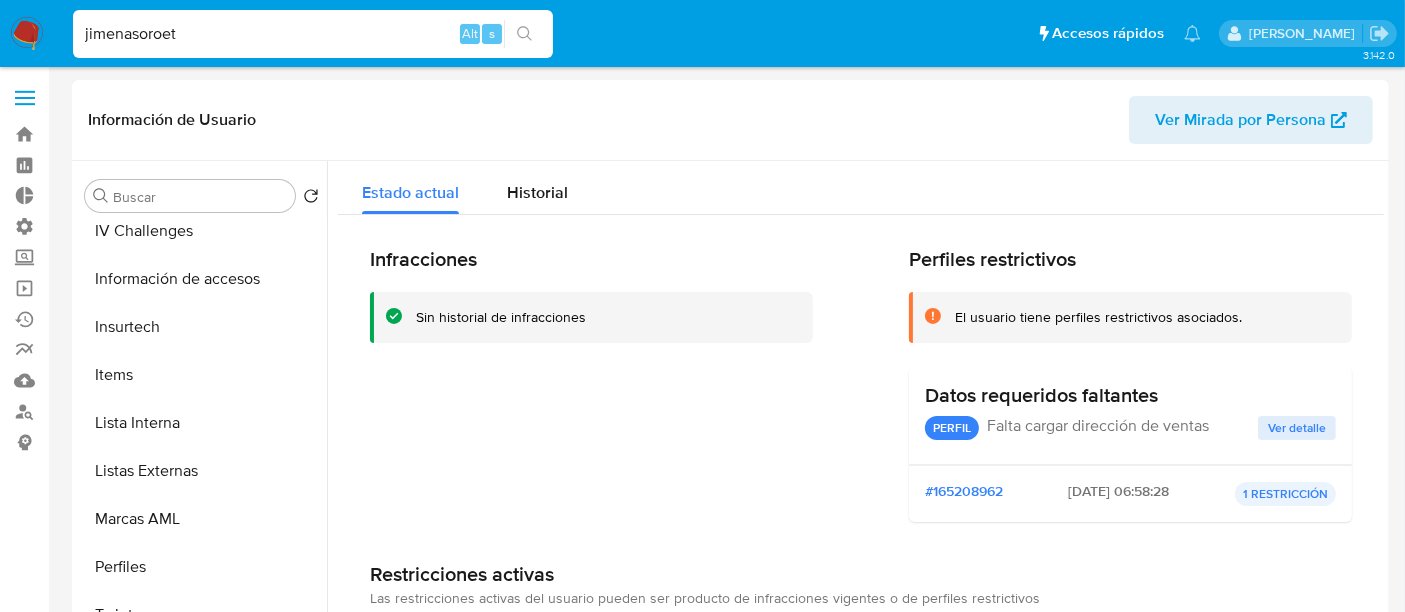 scroll, scrollTop: 892, scrollLeft: 0, axis: vertical 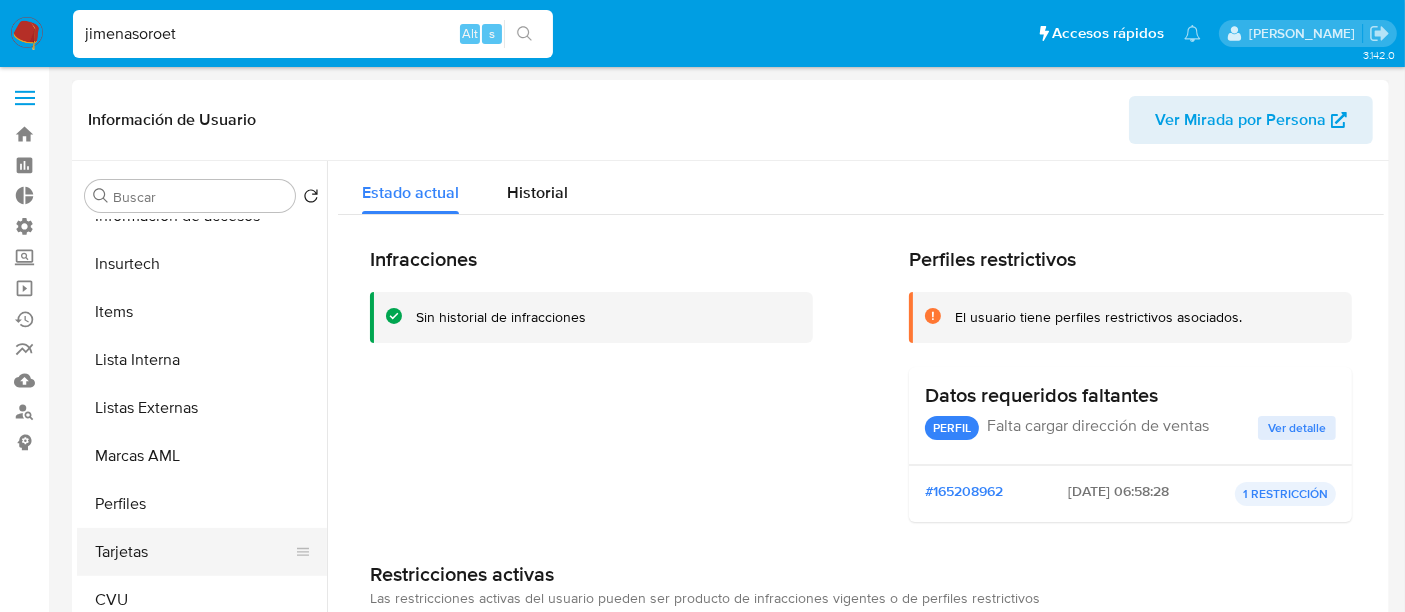 click on "Tarjetas" at bounding box center (194, 552) 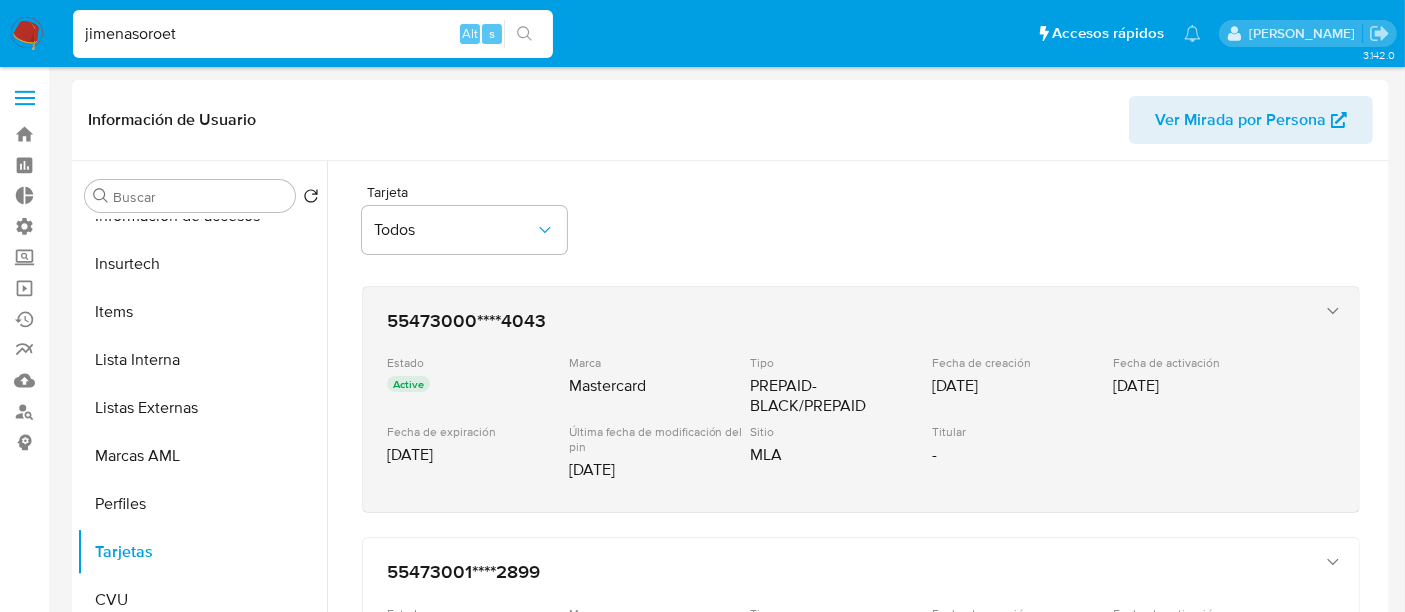 scroll, scrollTop: 192, scrollLeft: 0, axis: vertical 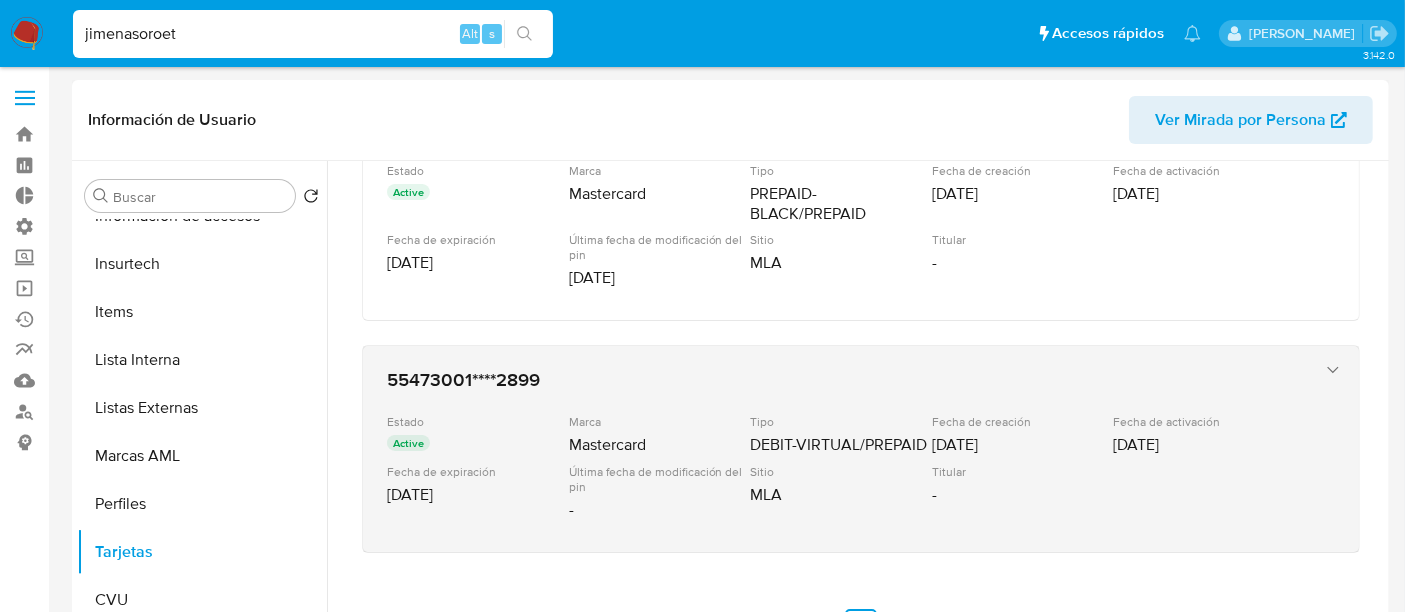 click on "55473001****2899 Estado Active Marca Mastercard Tipo DEBIT-VIRTUAL/PREPAID Fecha de creación [DATE] Fecha de activación [DATE] Fecha de expiración [DATE] Última fecha de modificación del pin - Sitio MLA Titular -" at bounding box center [861, 449] 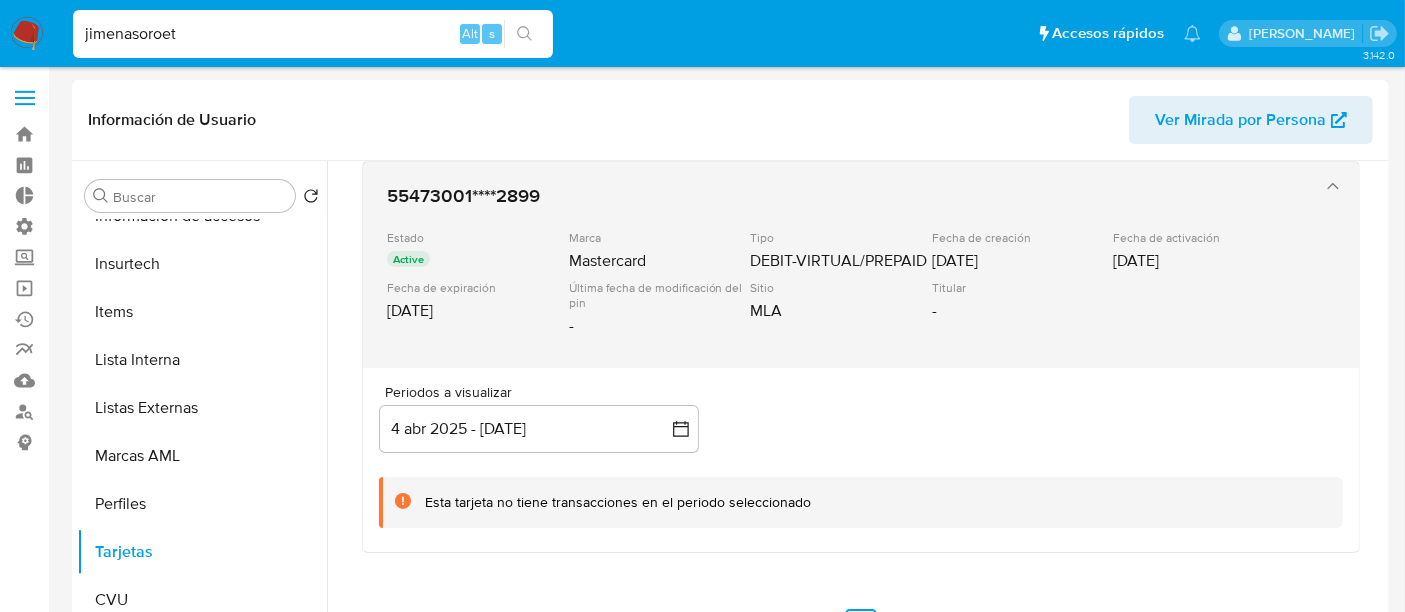 scroll, scrollTop: 0, scrollLeft: 0, axis: both 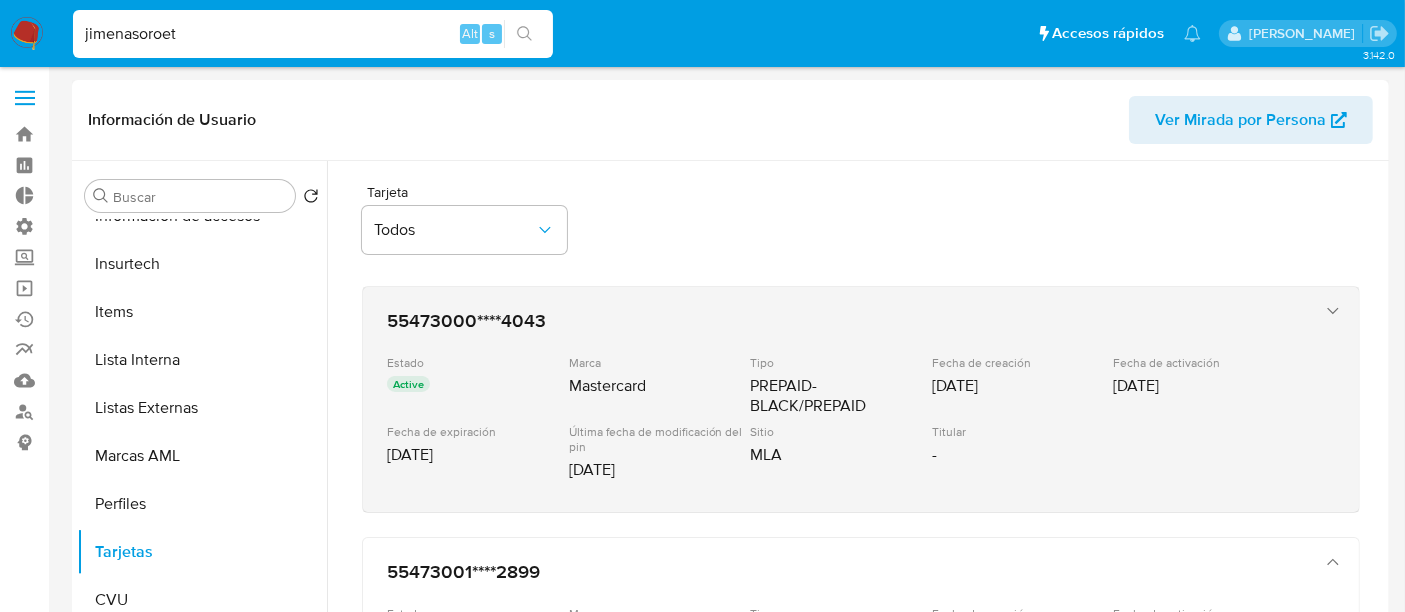 click on "55473000****4043 Estado Active Marca Mastercard Tipo PREPAID-BLACK/PREPAID Fecha de creación [DATE] Fecha de activación [DATE] Fecha de expiración [DATE] Última fecha de modificación del pin [DATE] Sitio MLA Titular -" at bounding box center (861, 399) 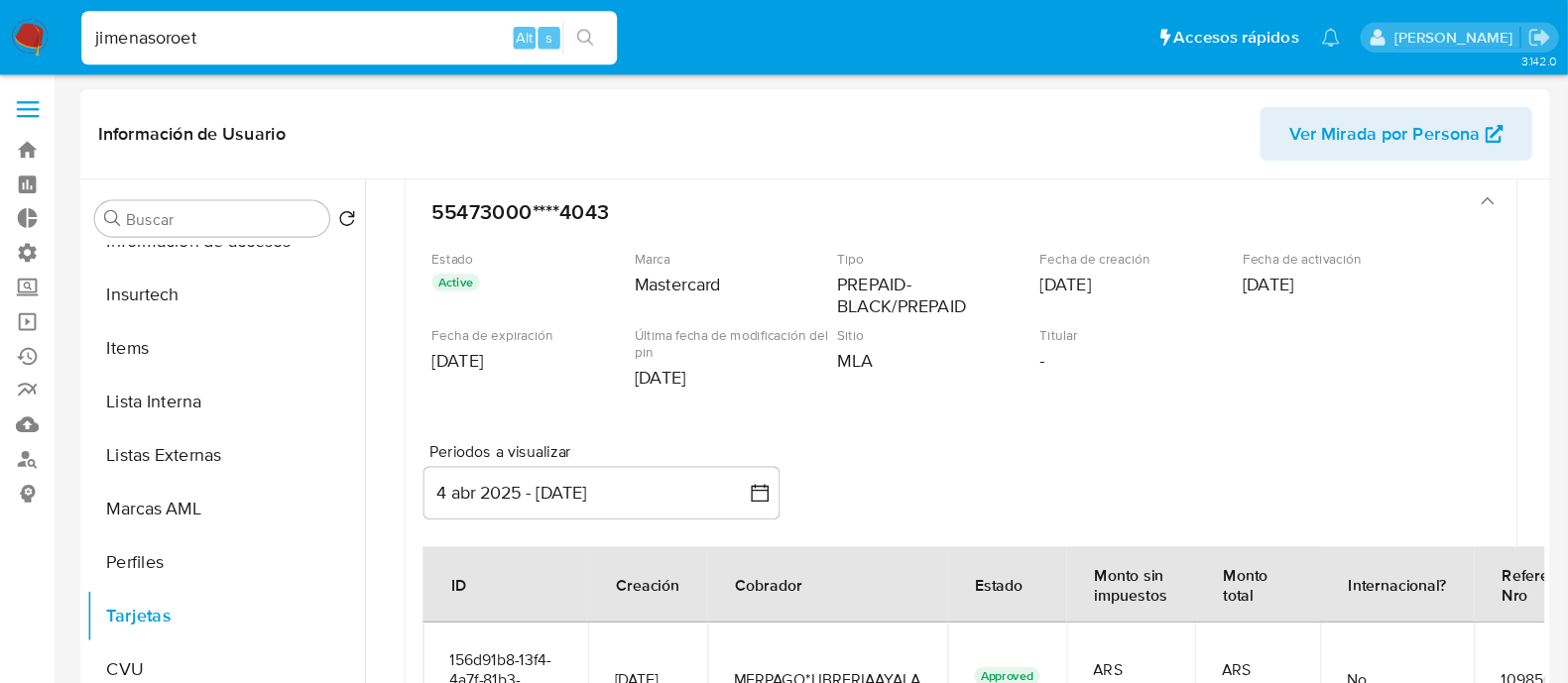 scroll, scrollTop: 63, scrollLeft: 0, axis: vertical 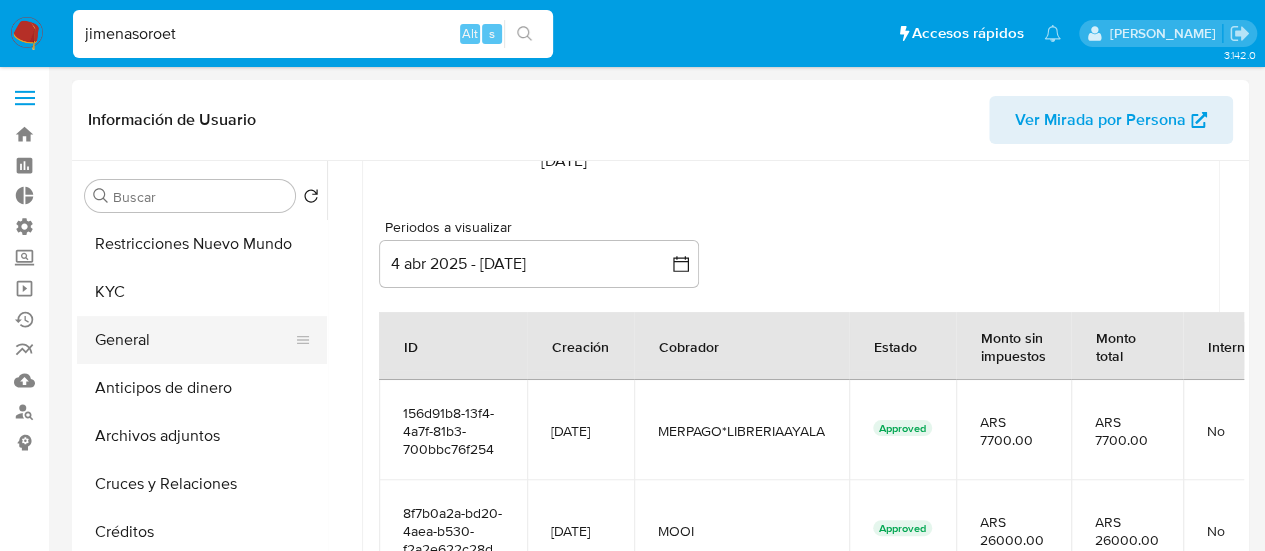 click on "General" at bounding box center [194, 340] 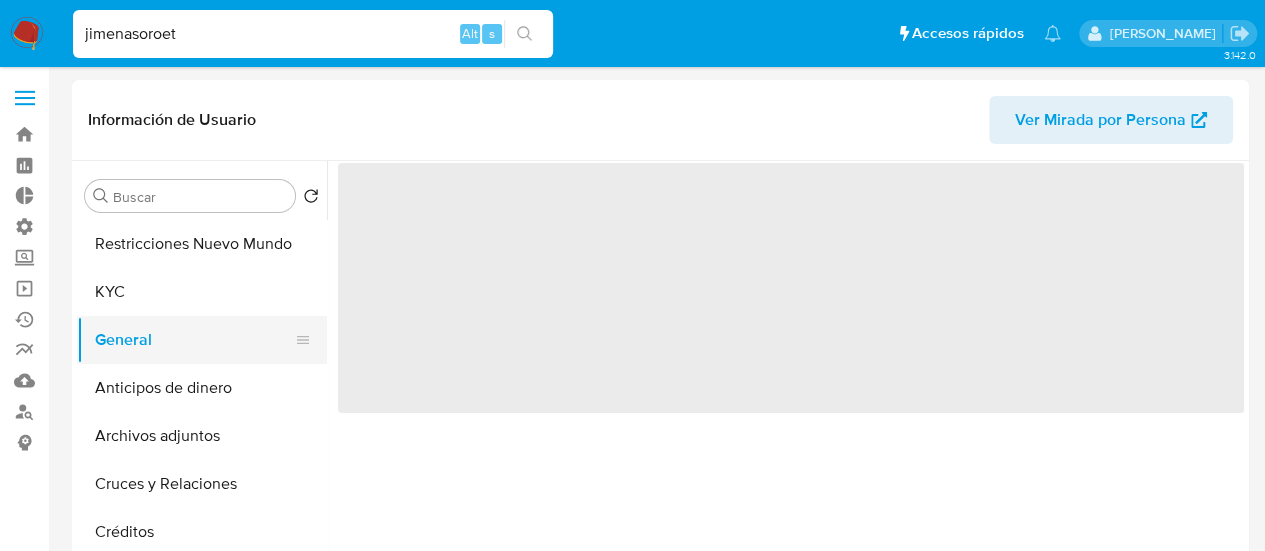 scroll, scrollTop: 0, scrollLeft: 0, axis: both 